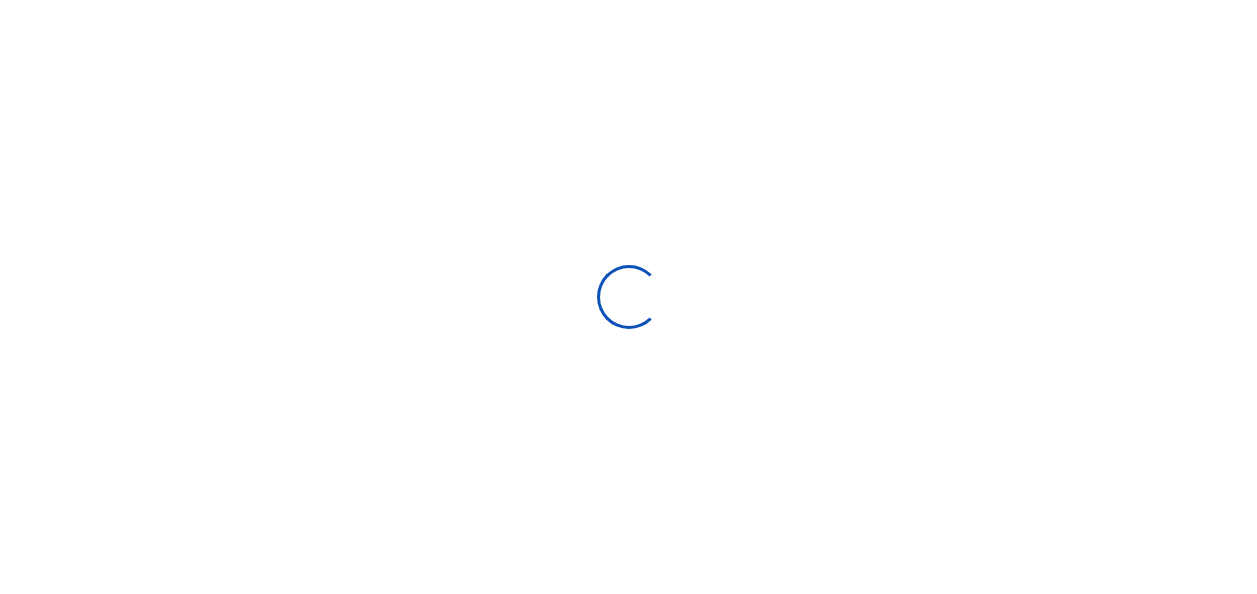 scroll, scrollTop: 0, scrollLeft: 0, axis: both 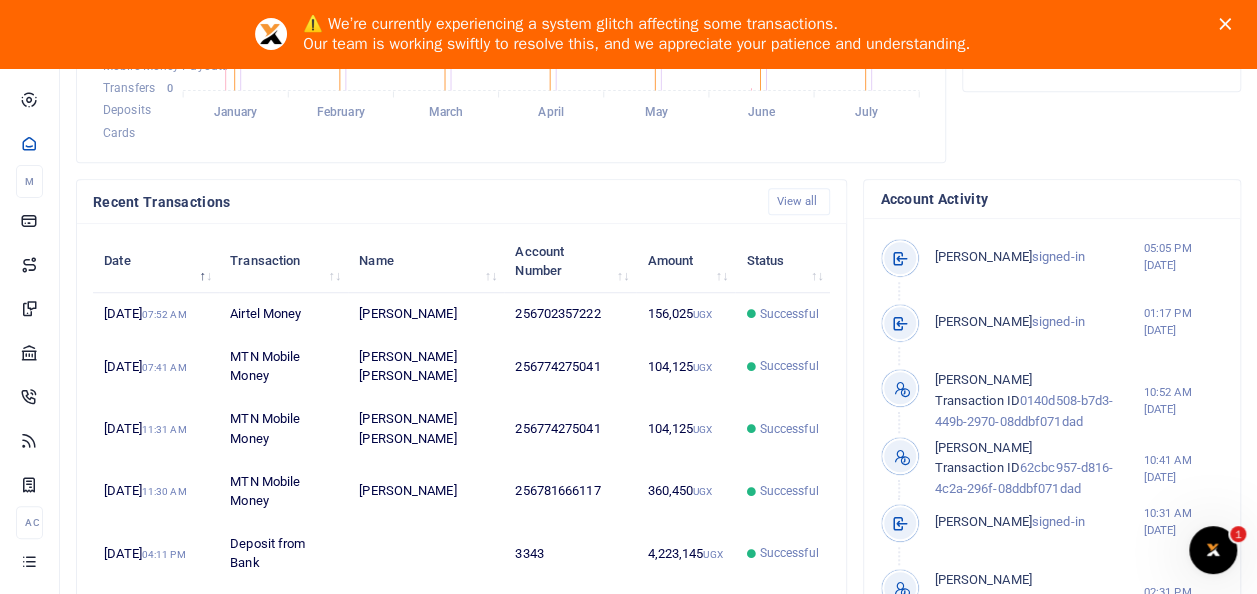 drag, startPoint x: 1233, startPoint y: 22, endPoint x: 1196, endPoint y: 51, distance: 47.010635 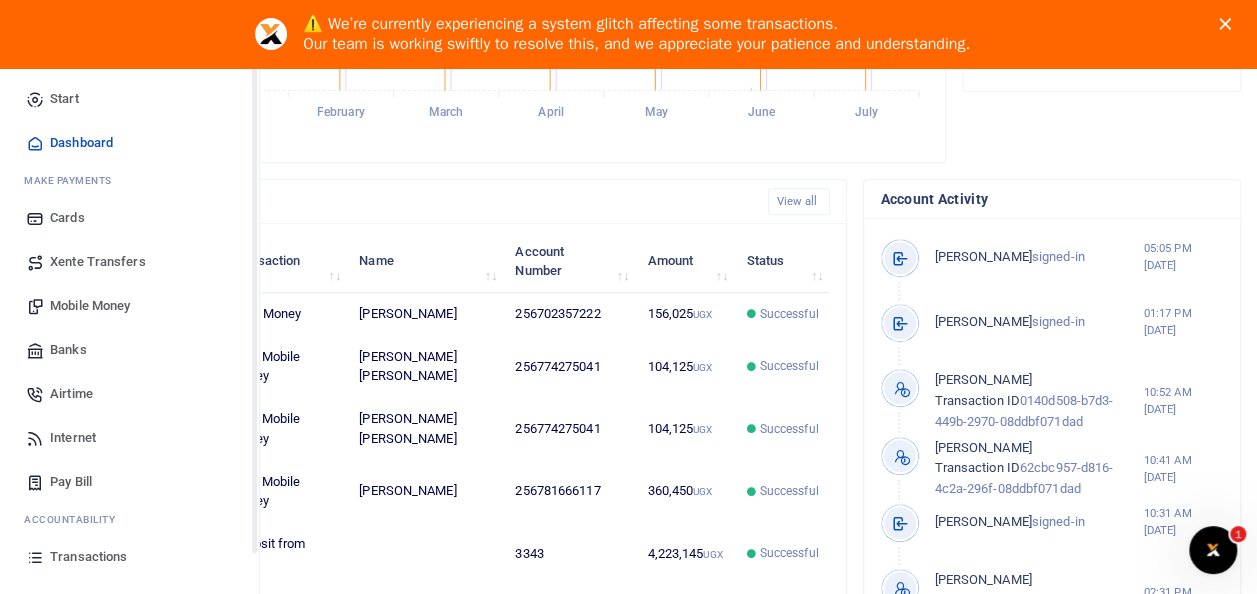 click on "Mobile Money" at bounding box center (90, 306) 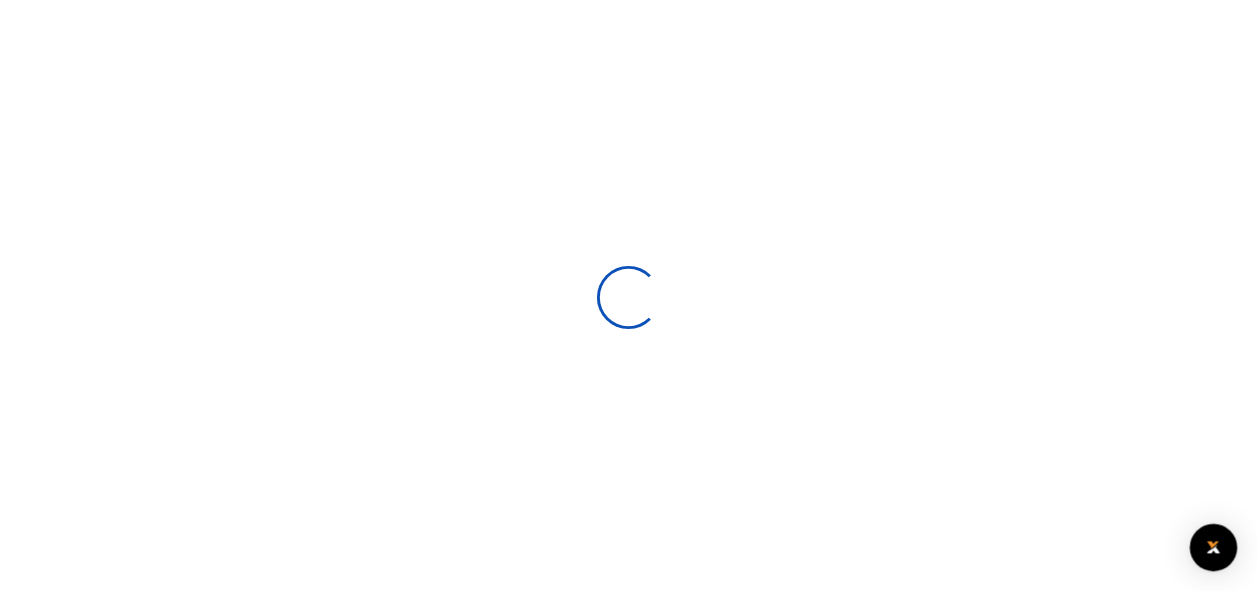 scroll, scrollTop: 0, scrollLeft: 0, axis: both 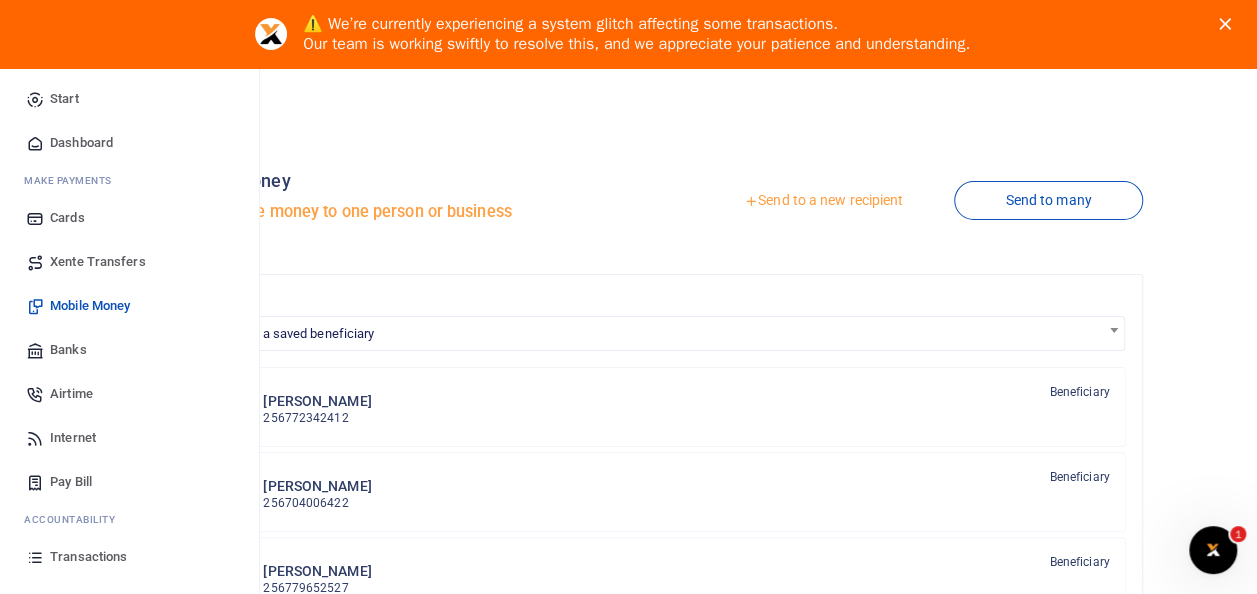click on "Mobile Money" at bounding box center (90, 306) 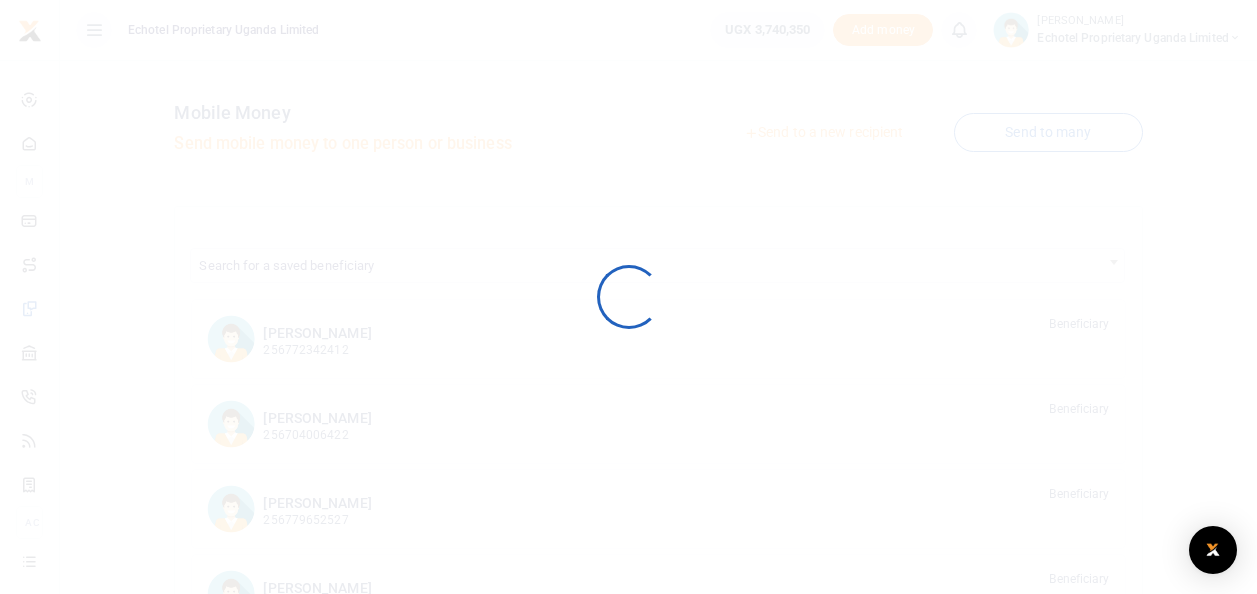 scroll, scrollTop: 0, scrollLeft: 0, axis: both 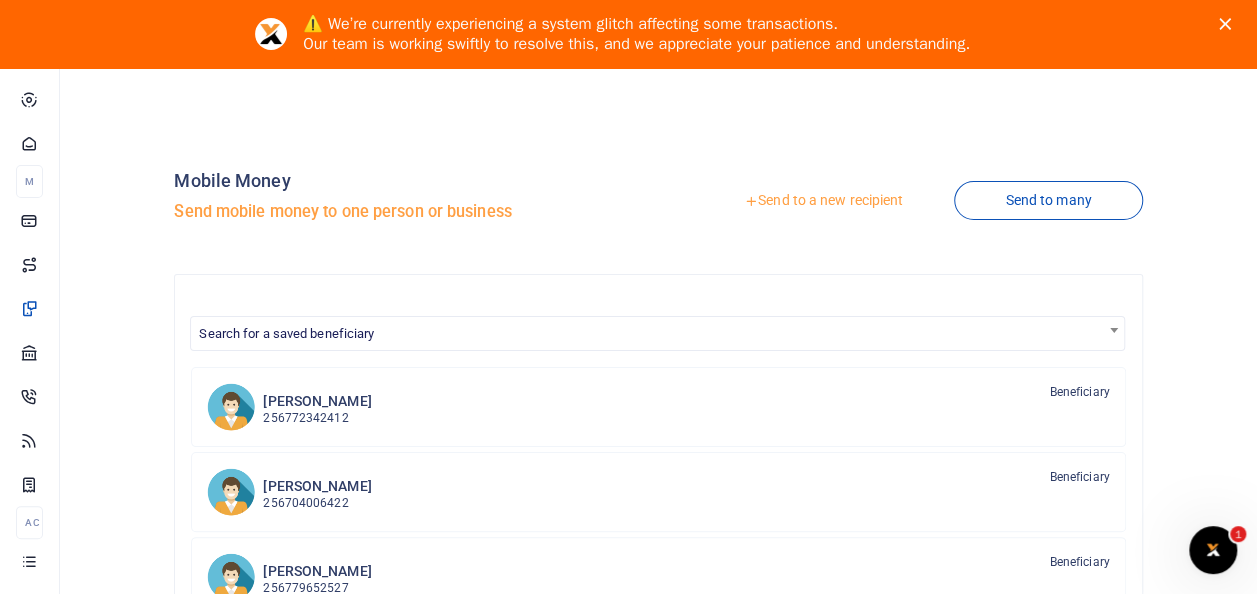 click on "Send to a new recipient" at bounding box center (823, 201) 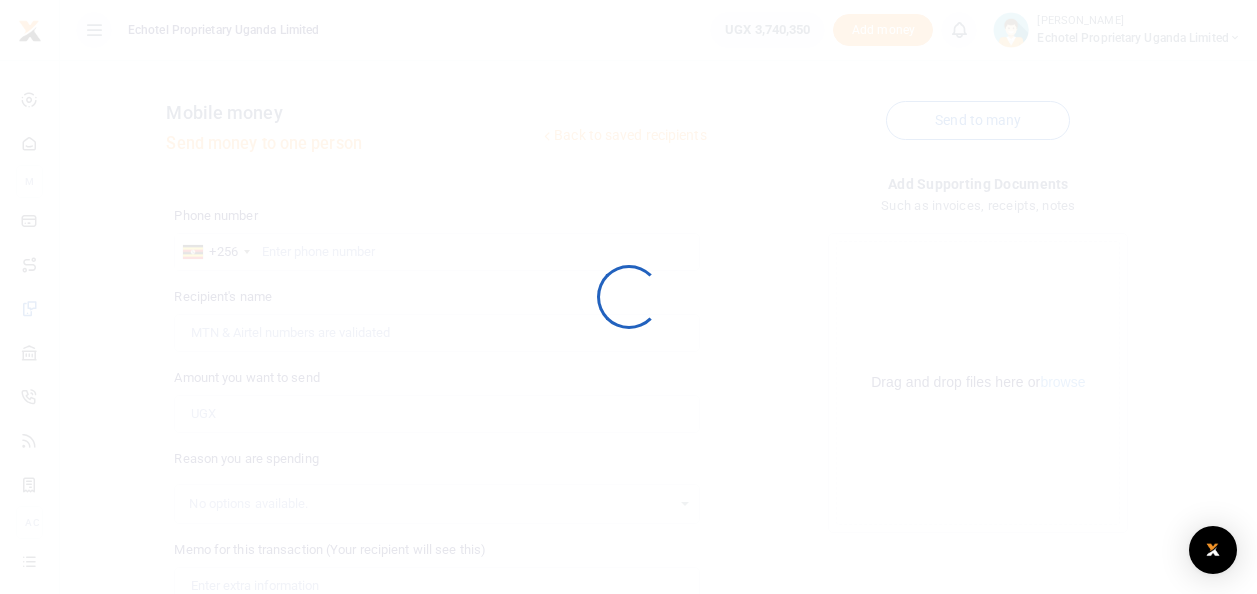 scroll, scrollTop: 0, scrollLeft: 0, axis: both 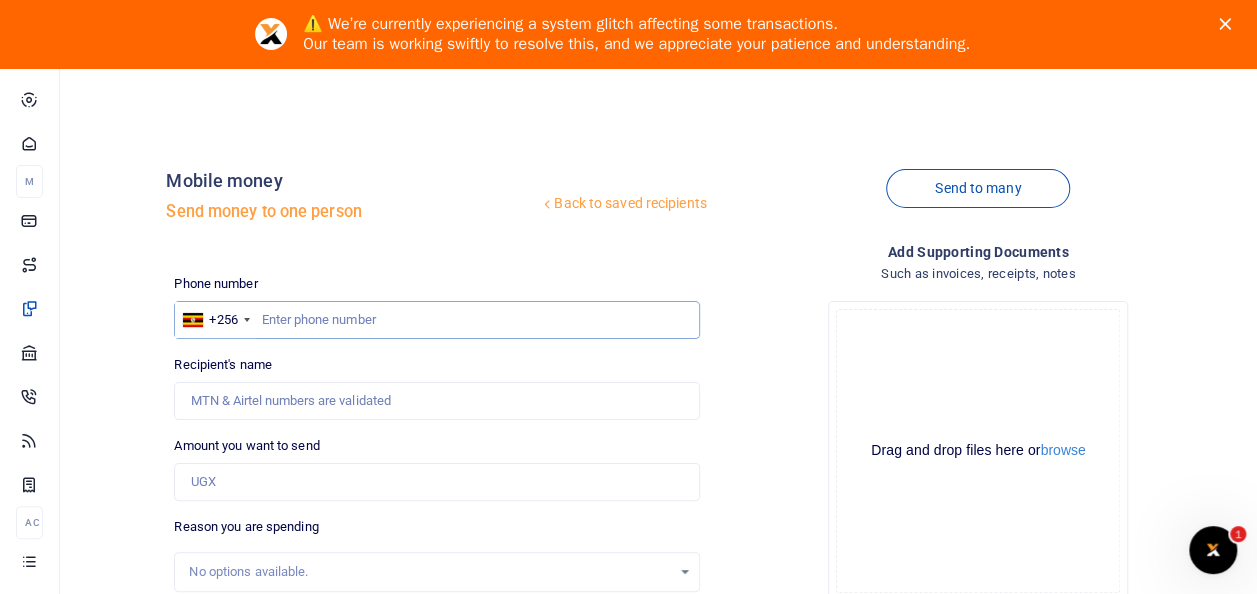 click at bounding box center [436, 320] 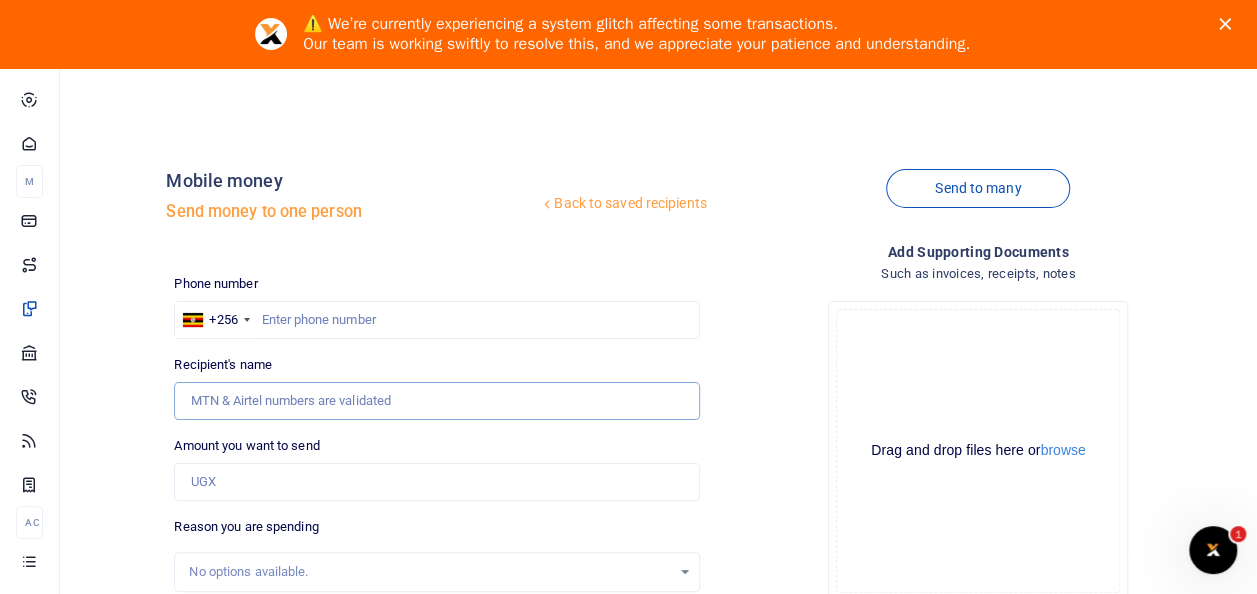 click on "Recipient's name" at bounding box center (436, 401) 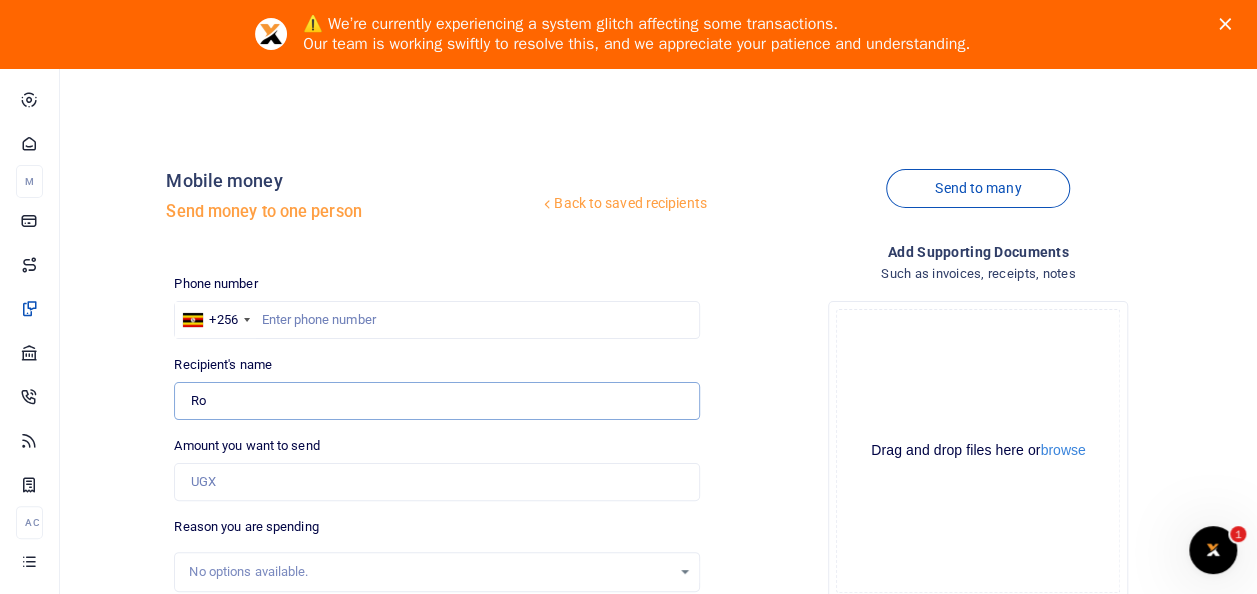 type on "R" 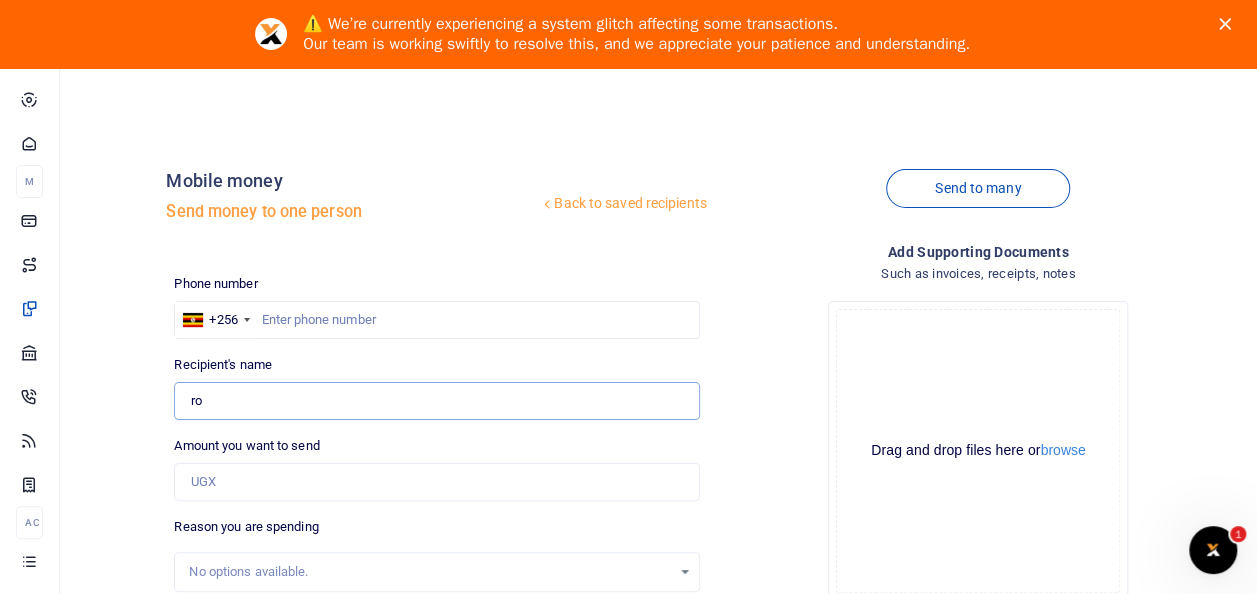 type on "[PERSON_NAME]" 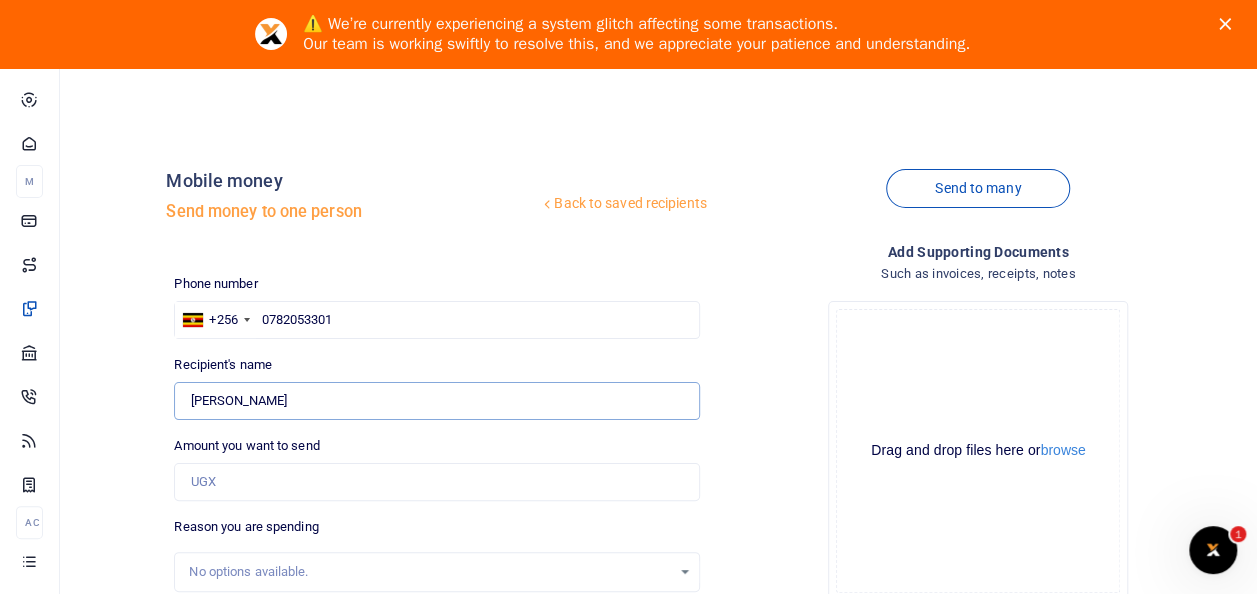type on "Ronald Kugonza" 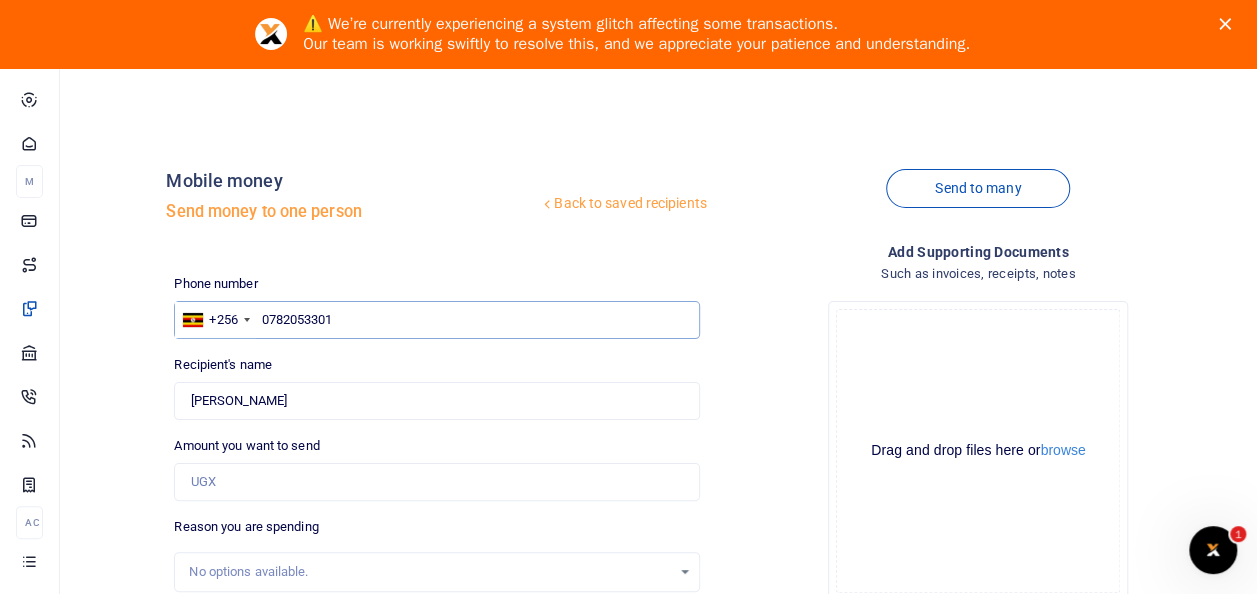 click on "0782053301" at bounding box center [436, 320] 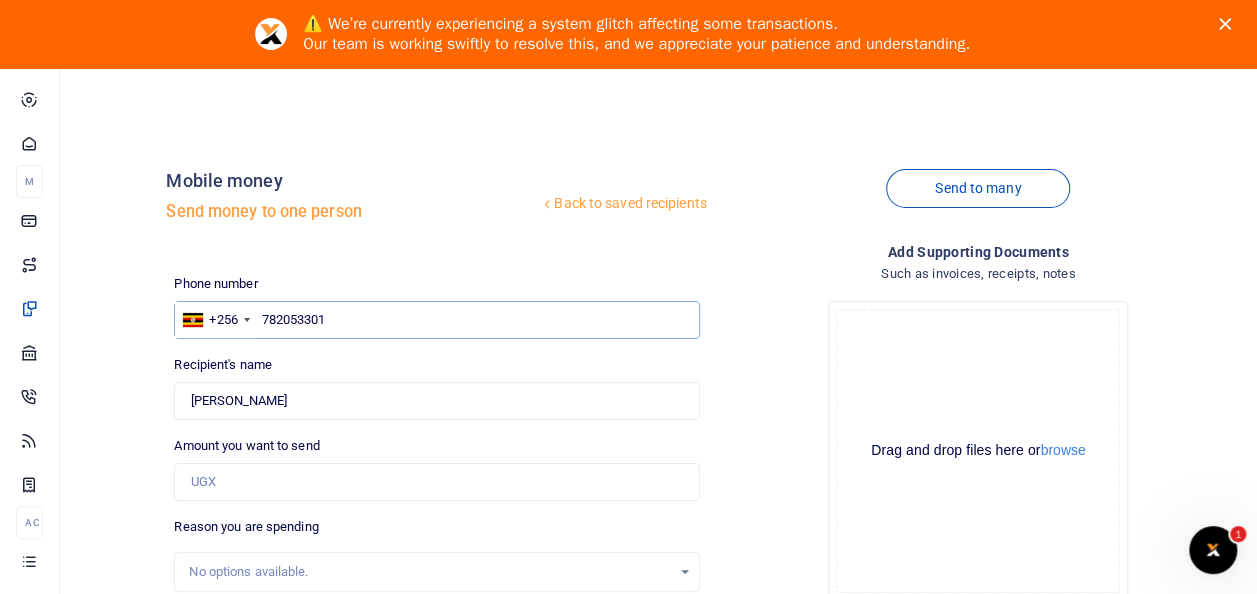 type on "782053301" 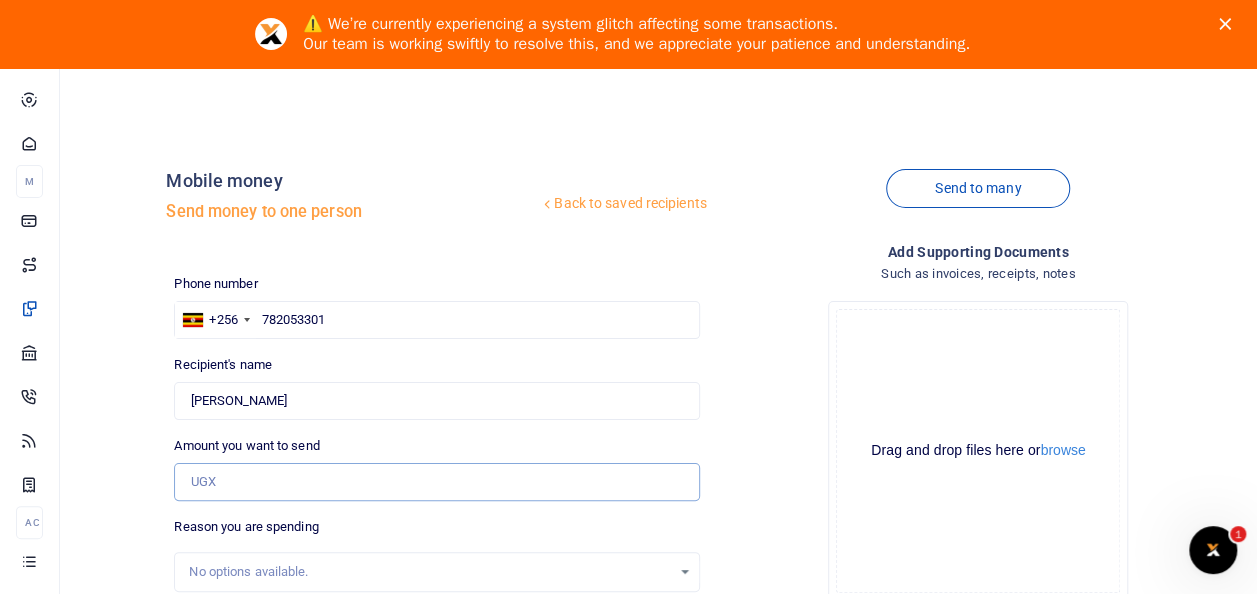 click on "Amount you want to send" at bounding box center [436, 482] 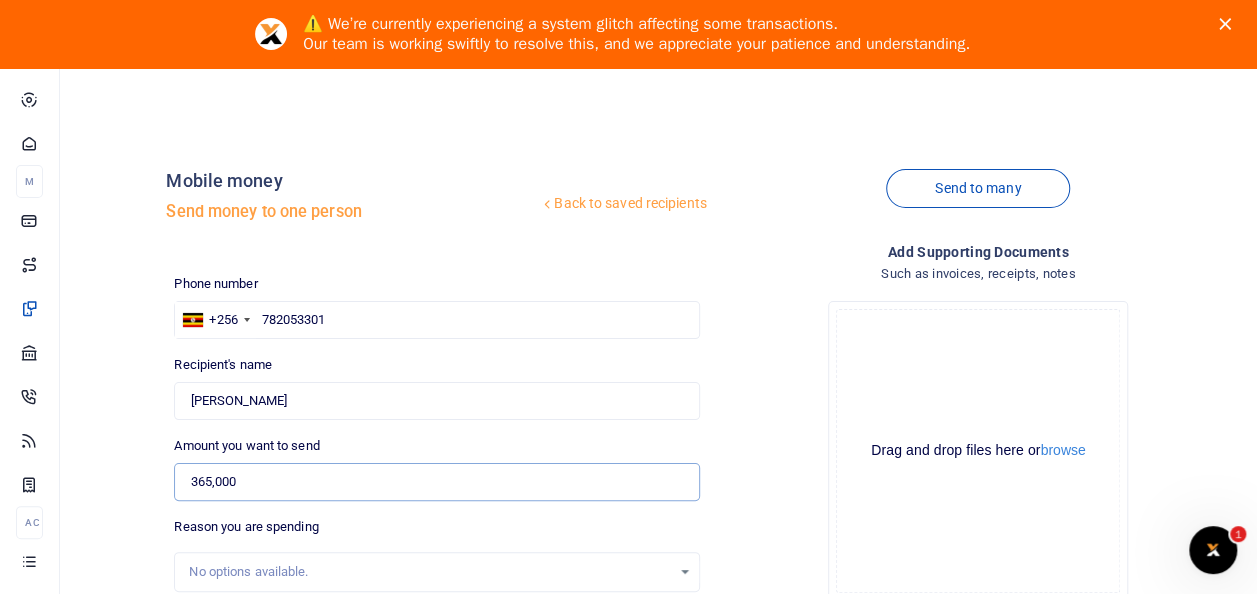 type on "365,000" 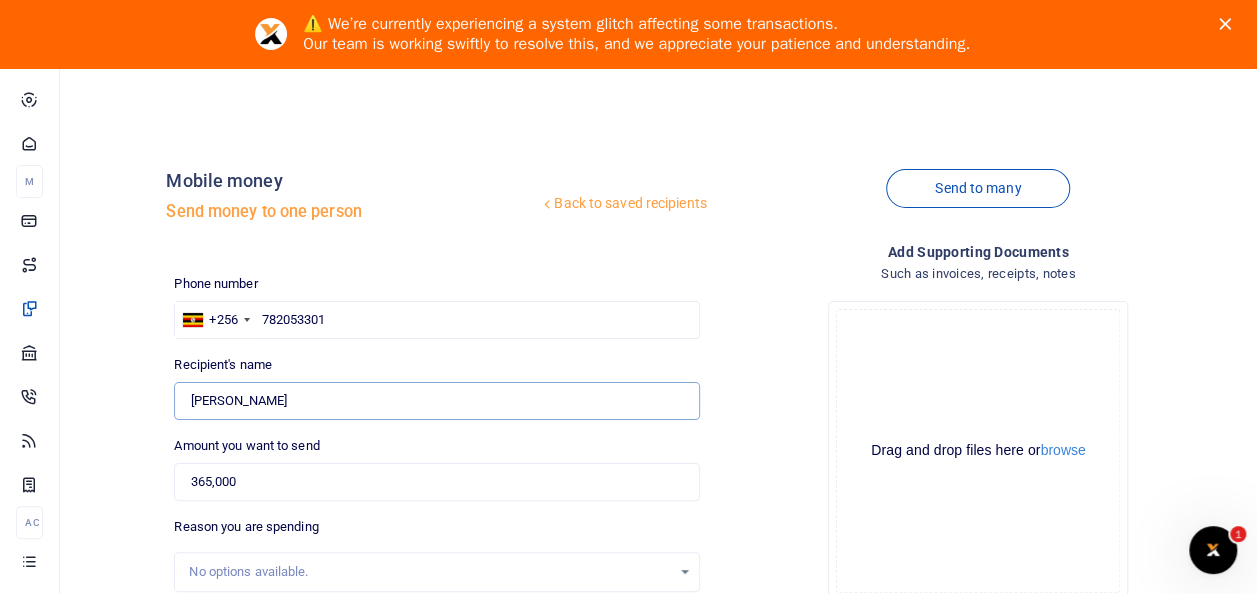 click on "Found" at bounding box center [436, 401] 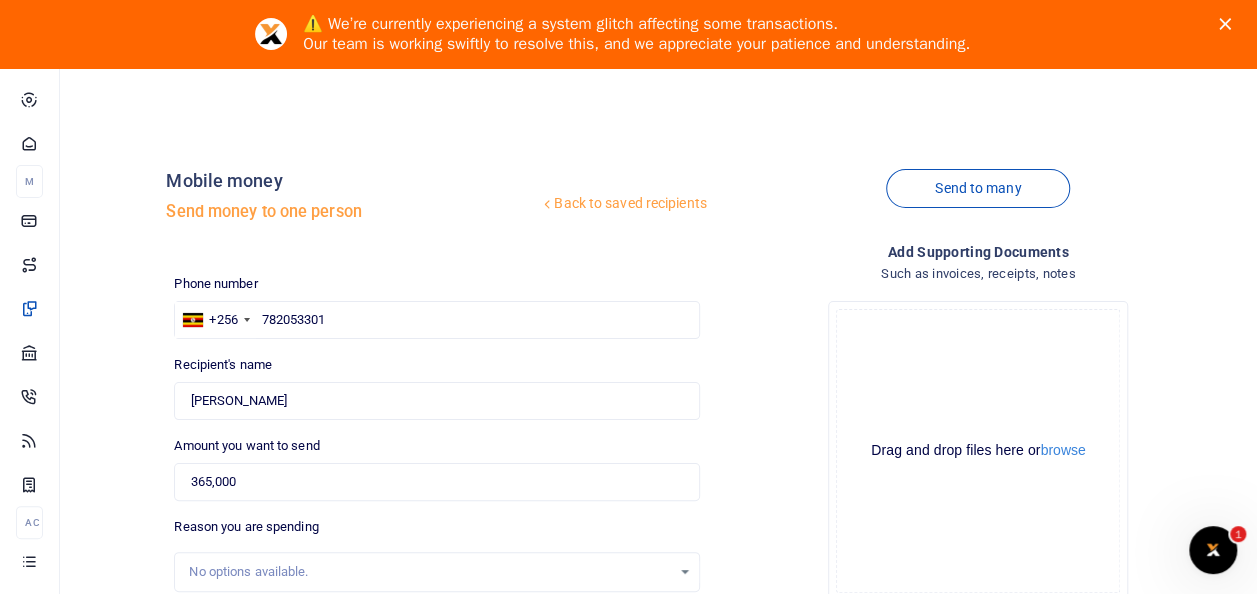 click on "Drop your files here Drag and drop files here or  browse Powered by  Uppy" at bounding box center (978, 451) 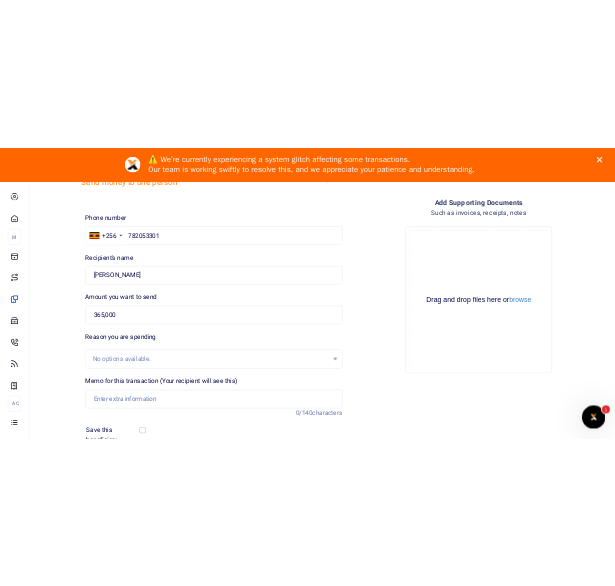 scroll, scrollTop: 200, scrollLeft: 0, axis: vertical 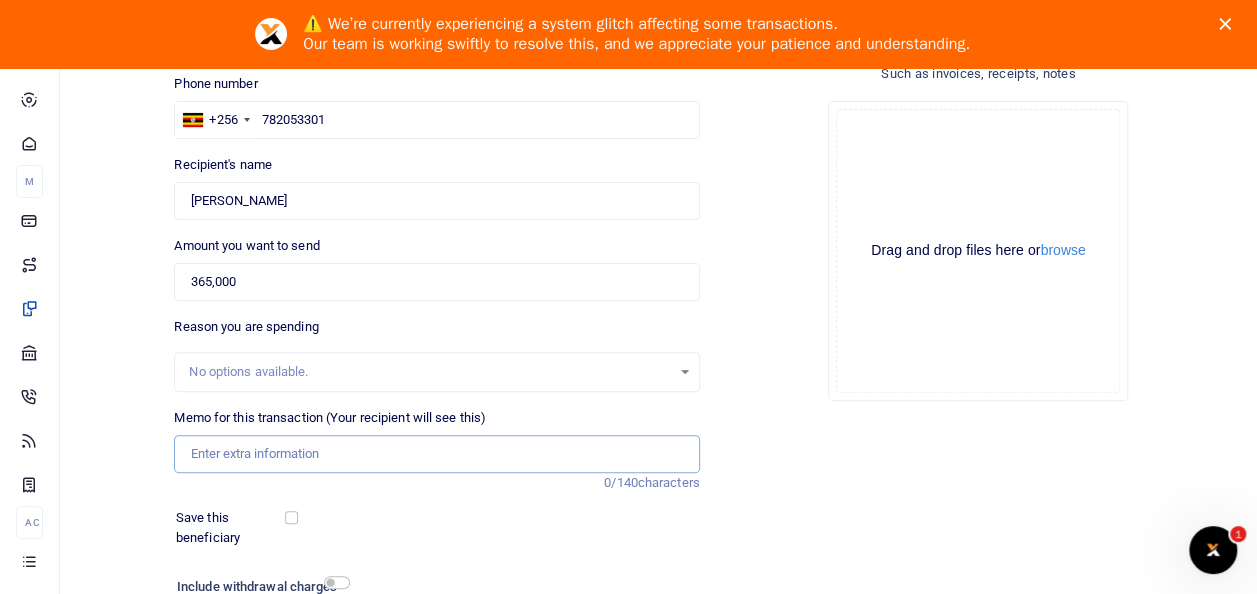 click on "Memo for this transaction (Your recipient will see this)" at bounding box center (436, 454) 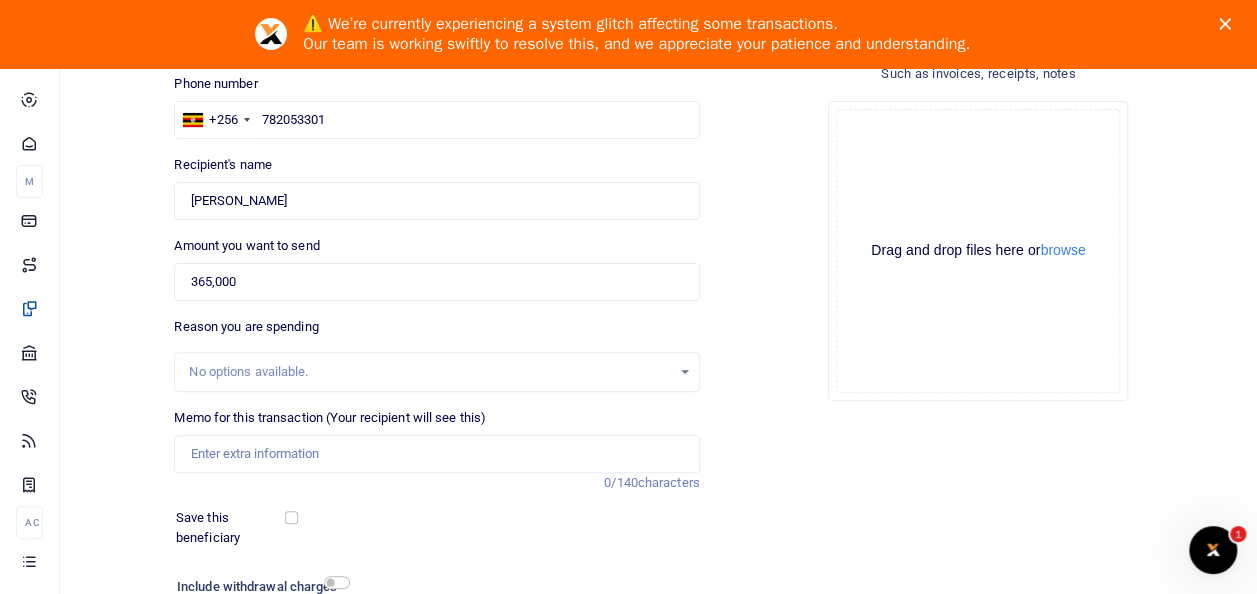 click on "Drop your files here Drag and drop files here or  browse Powered by  Uppy" at bounding box center [978, 251] 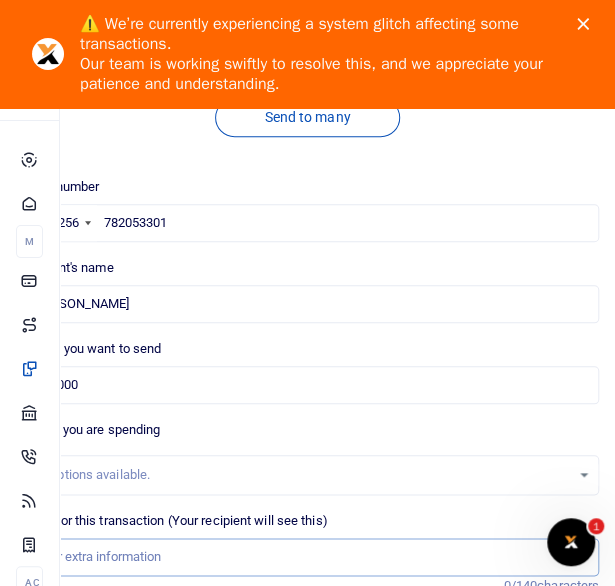 click on "Memo for this transaction (Your recipient will see this)" at bounding box center [307, 557] 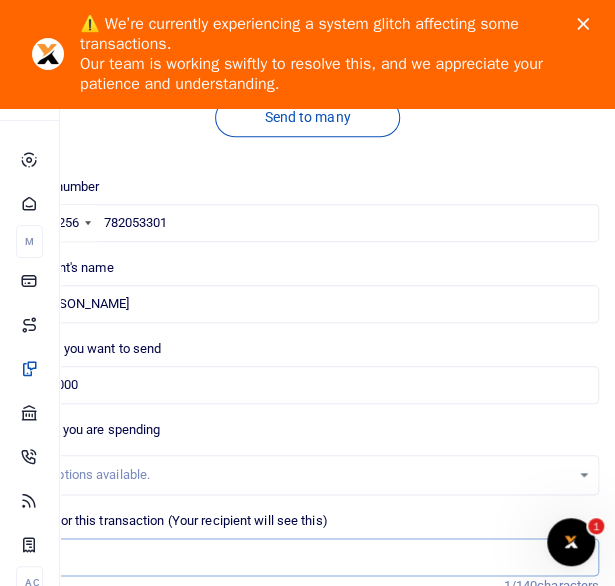 click on "p" at bounding box center [307, 557] 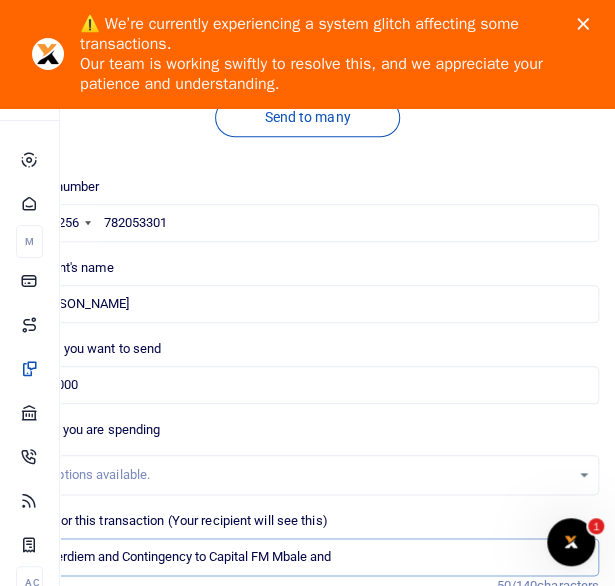 click on "PuPerdiem and Contingency to Capital FM Mbale and" at bounding box center (307, 557) 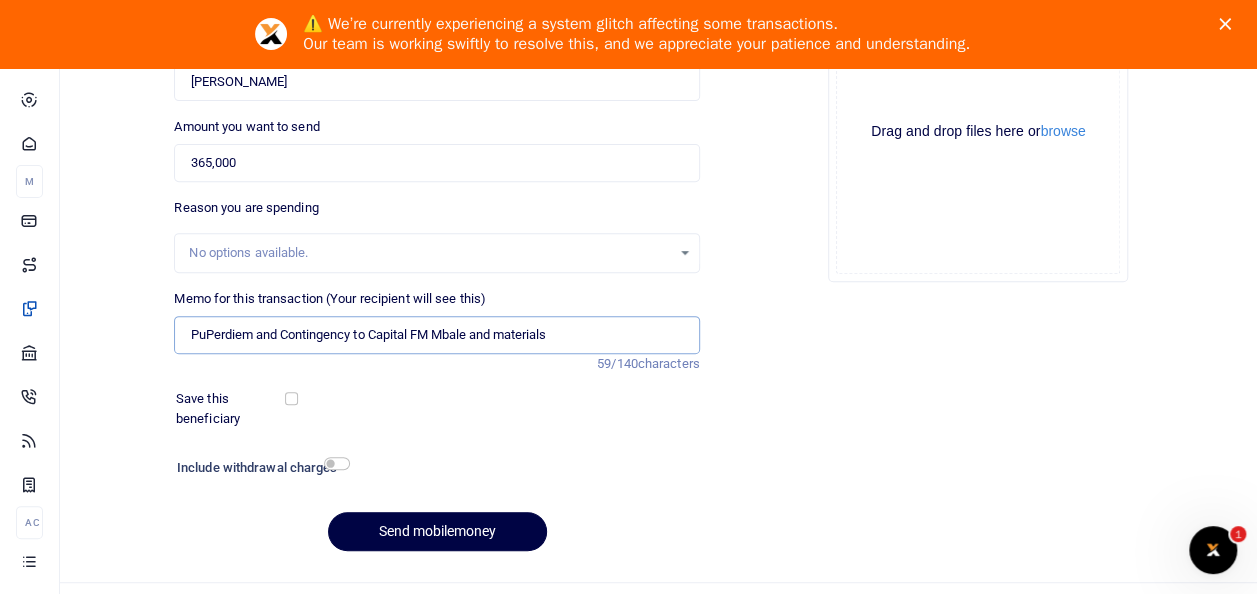 scroll, scrollTop: 258, scrollLeft: 0, axis: vertical 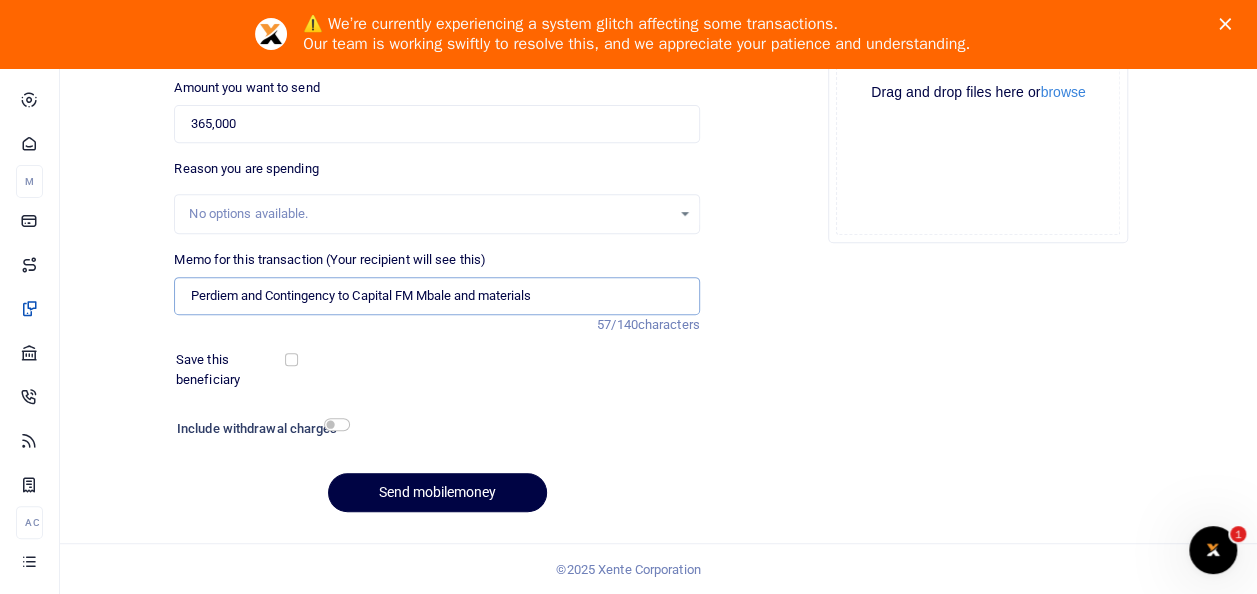 type on "Perdiem and Contingency to Capital FM Mbale and materials" 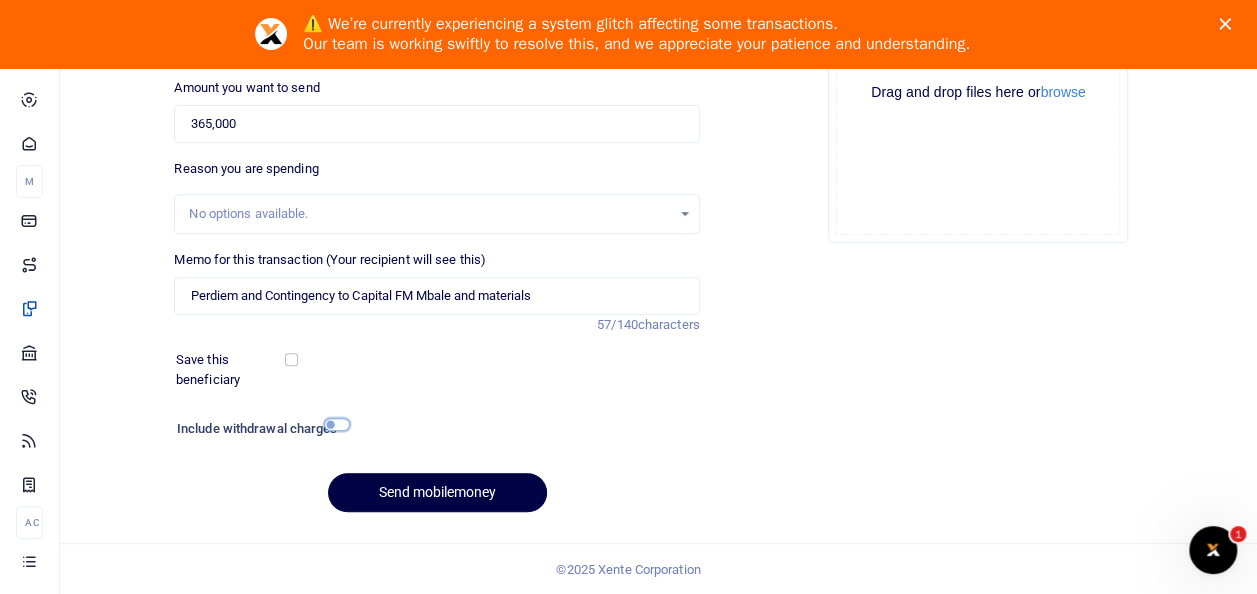 click at bounding box center (337, 424) 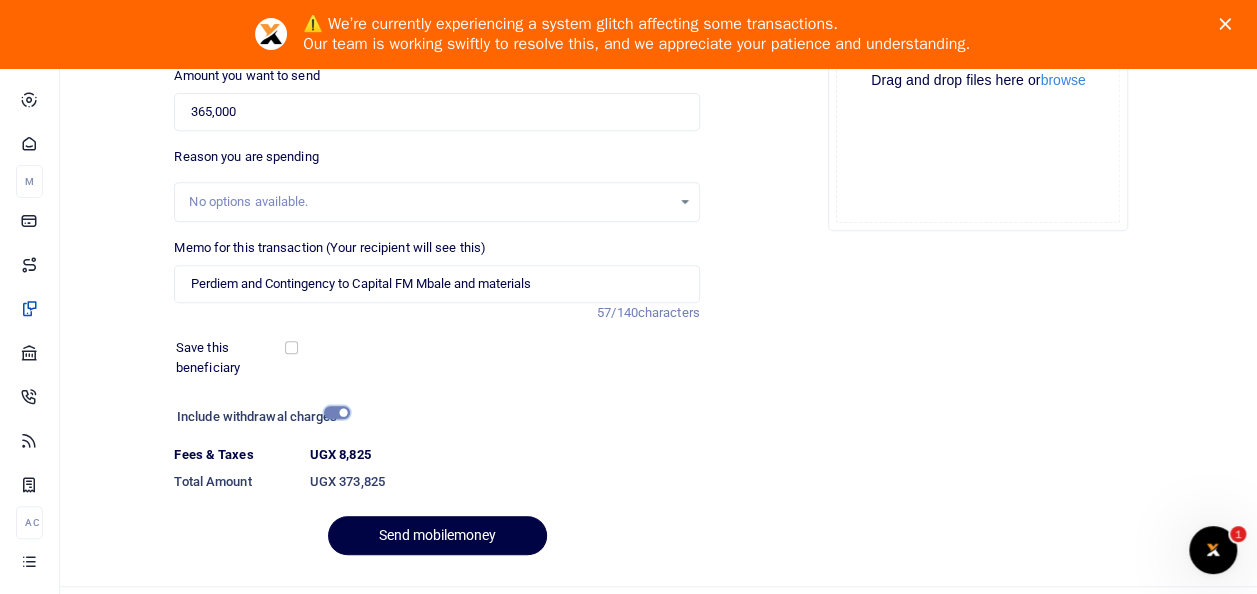 scroll, scrollTop: 413, scrollLeft: 0, axis: vertical 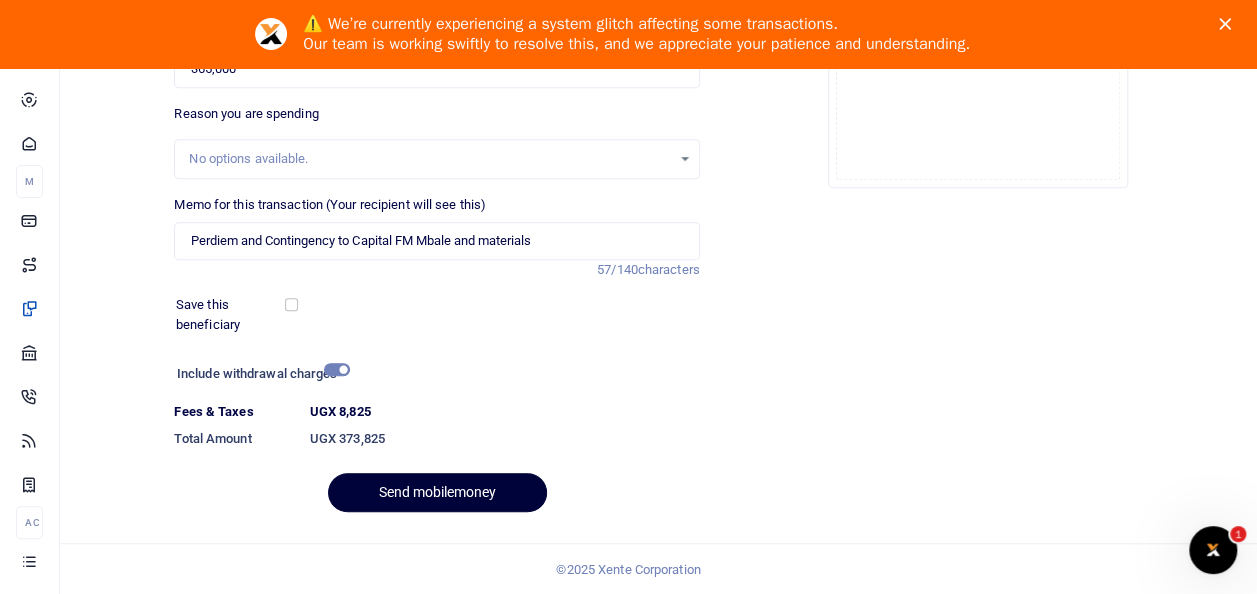 click on "Send mobilemoney" at bounding box center (437, 492) 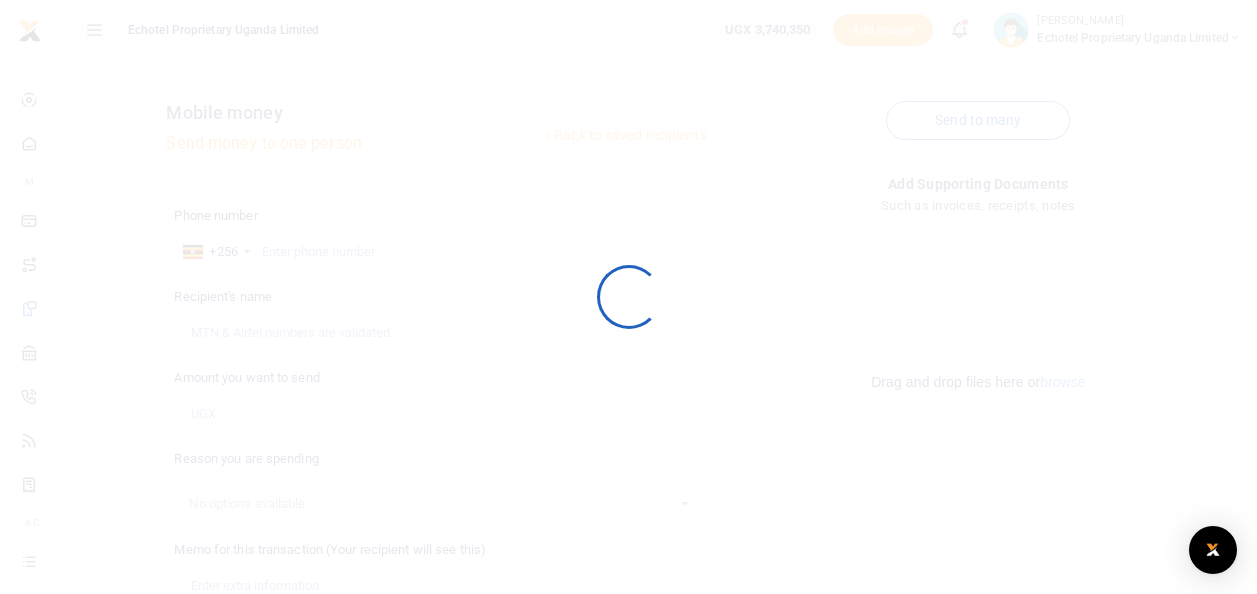 scroll, scrollTop: 290, scrollLeft: 0, axis: vertical 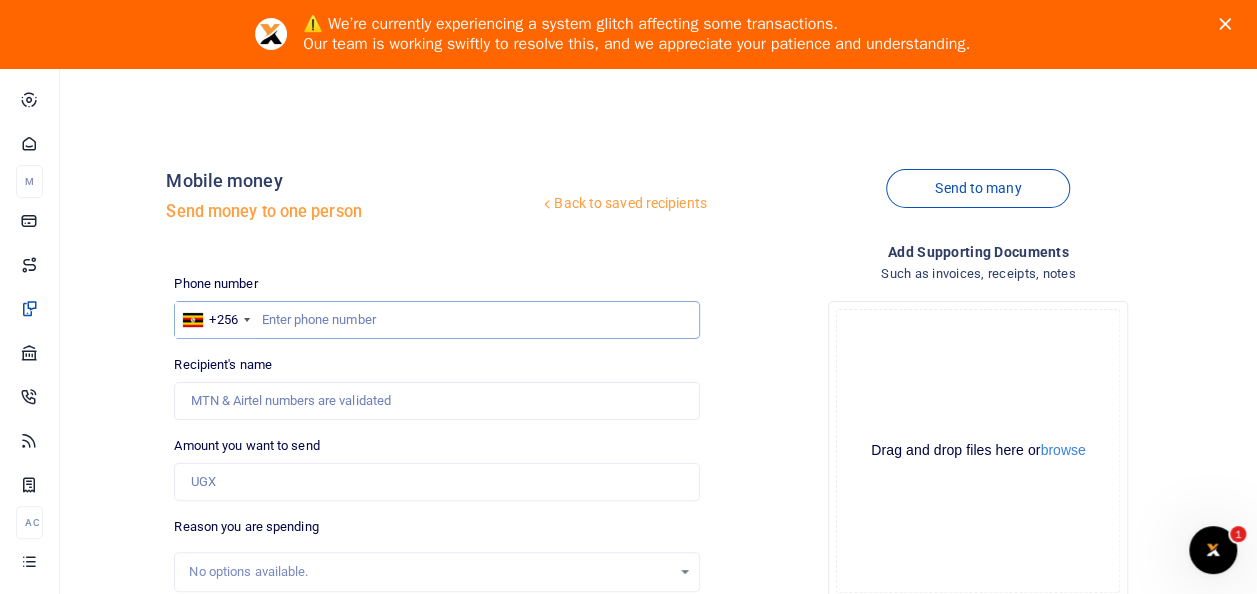 click at bounding box center (436, 320) 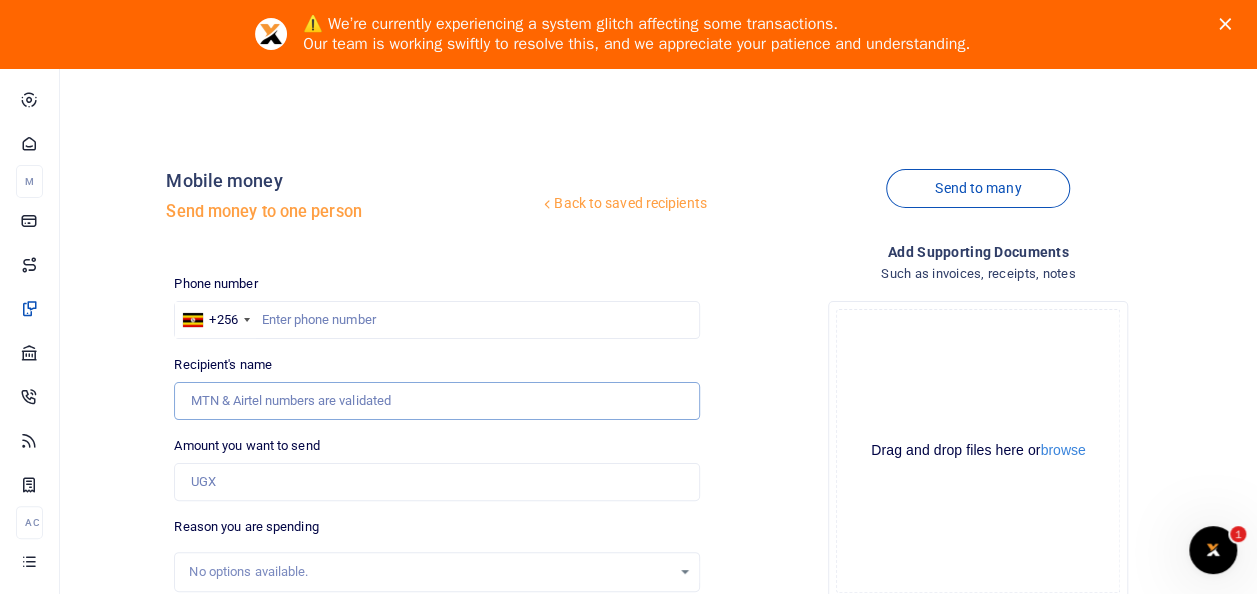 click on "Recipient's name" at bounding box center [436, 401] 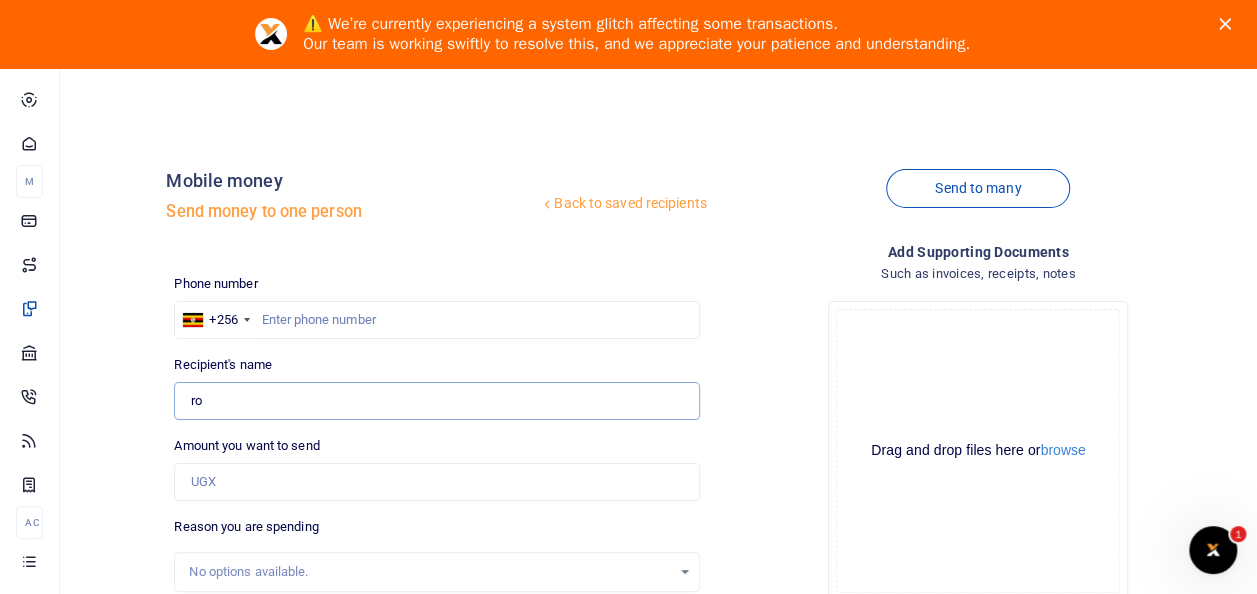 type on "[PERSON_NAME]" 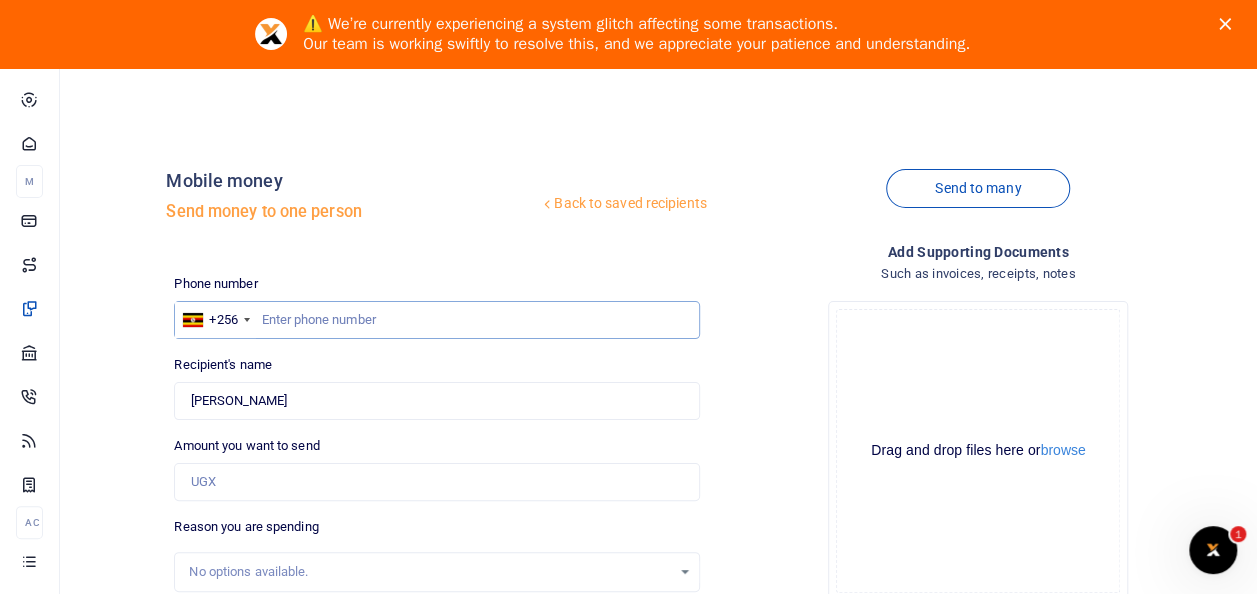 type on "365,000" 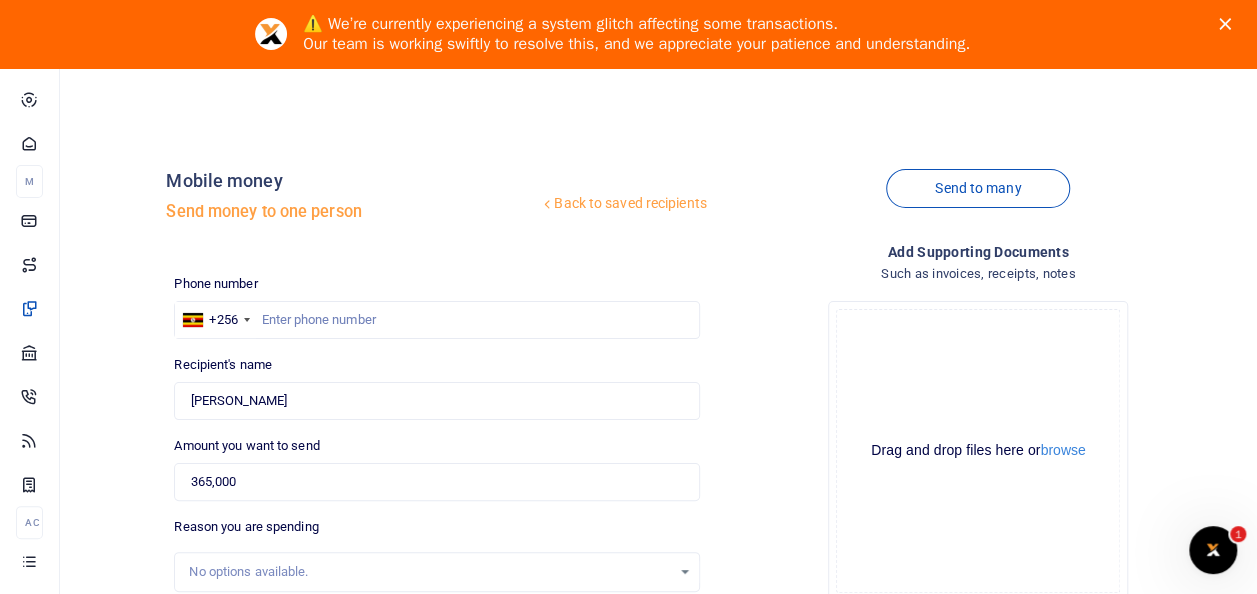 type on "Perdiem and Contingency to Capital FM Mbale and materials" 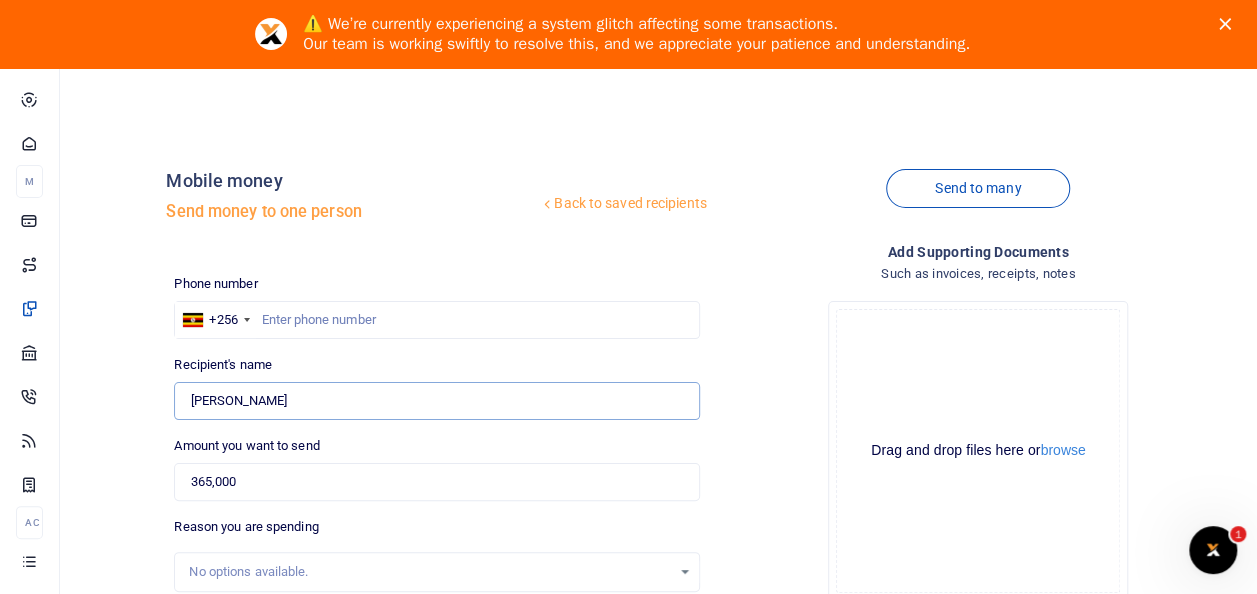 type on "Ronald Kugonza" 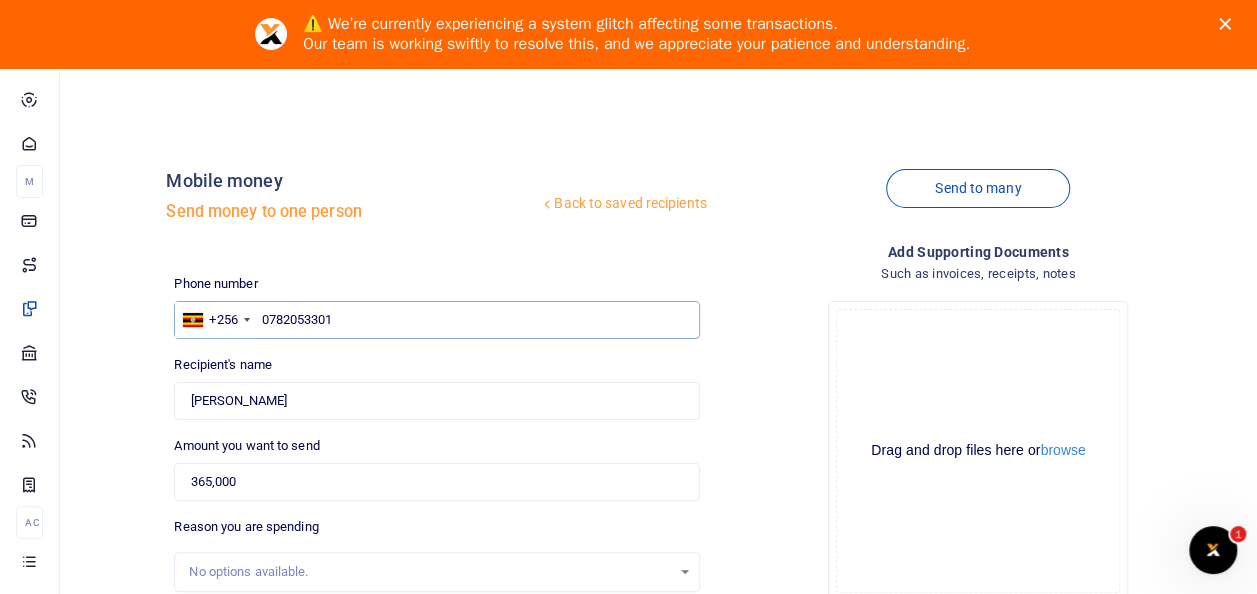 click on "0782053301" at bounding box center [436, 320] 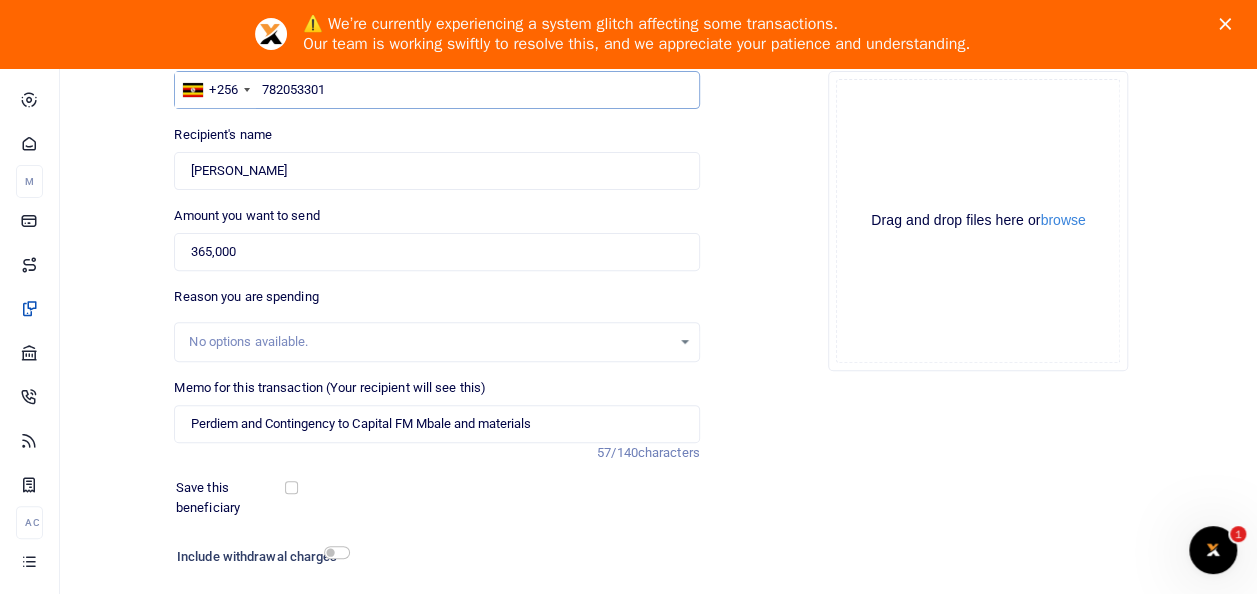 scroll, scrollTop: 358, scrollLeft: 0, axis: vertical 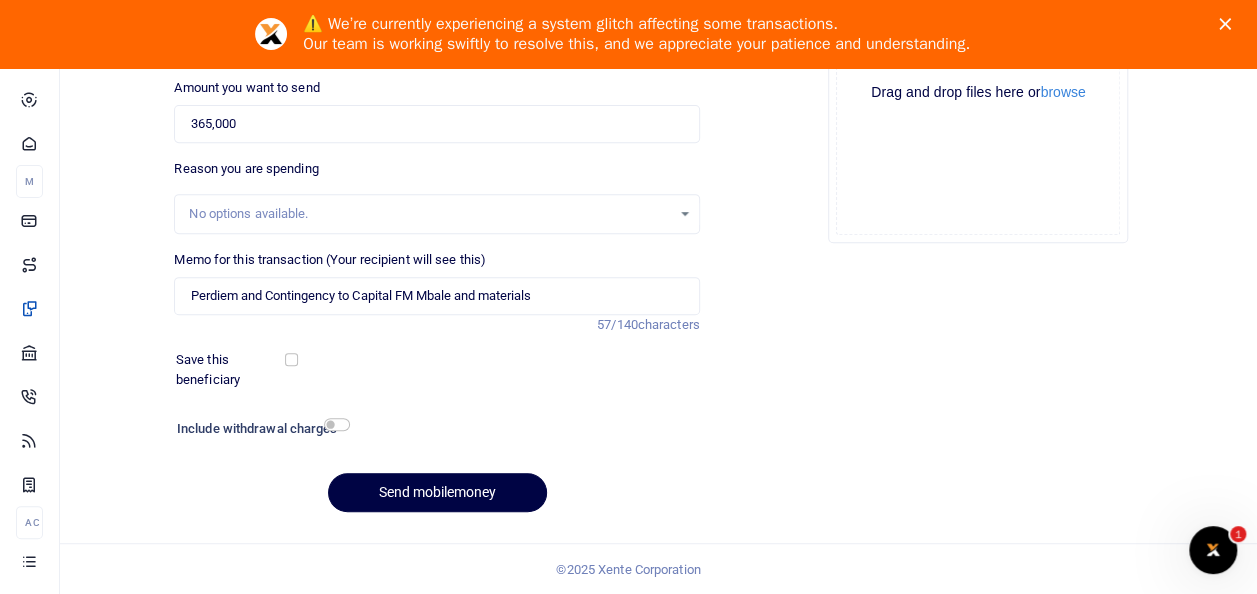 type on "782053301" 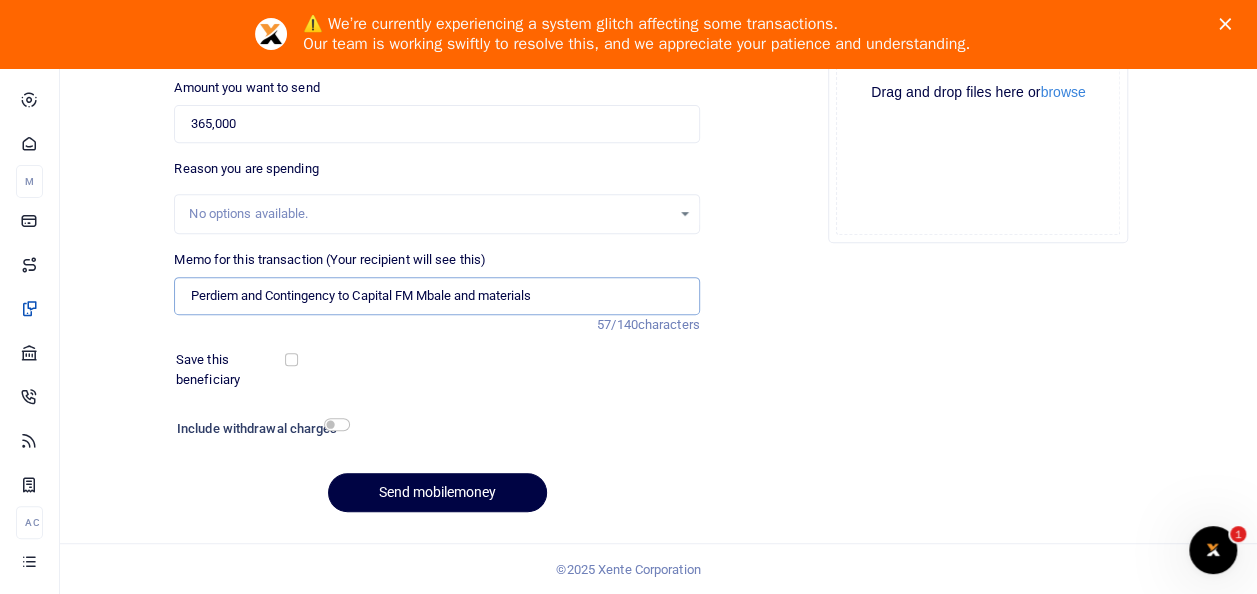 click on "Perdiem and Contingency to Capital FM Mbale and materials" at bounding box center (436, 296) 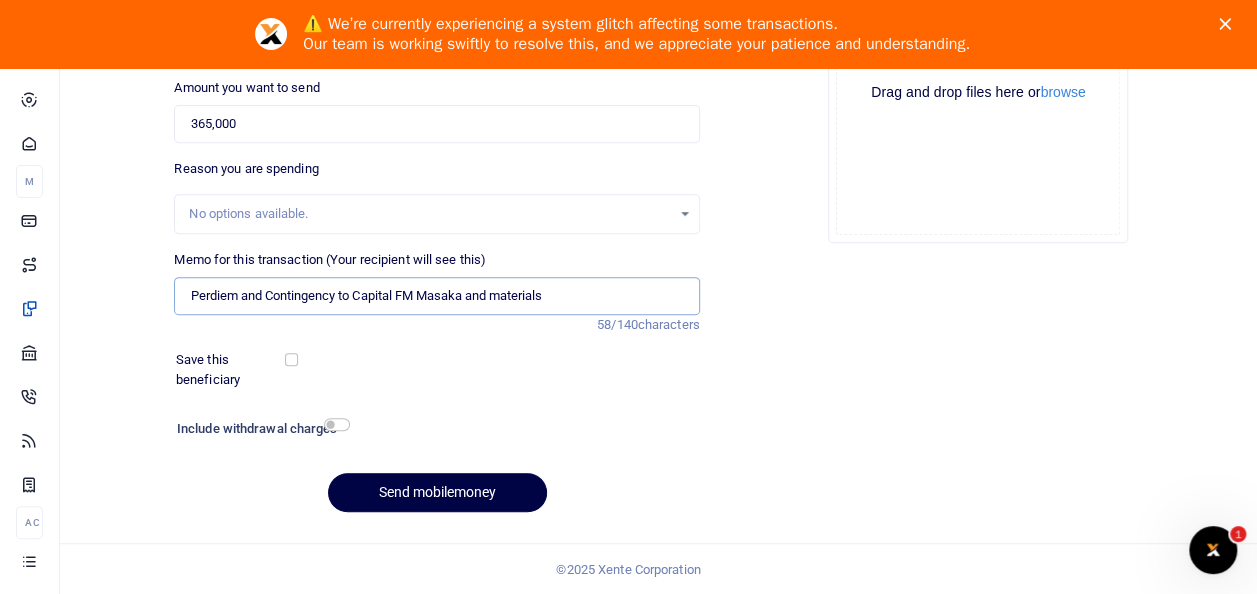 click on "Perdiem and Contingency to Capital FM Masaka and materials" at bounding box center [436, 296] 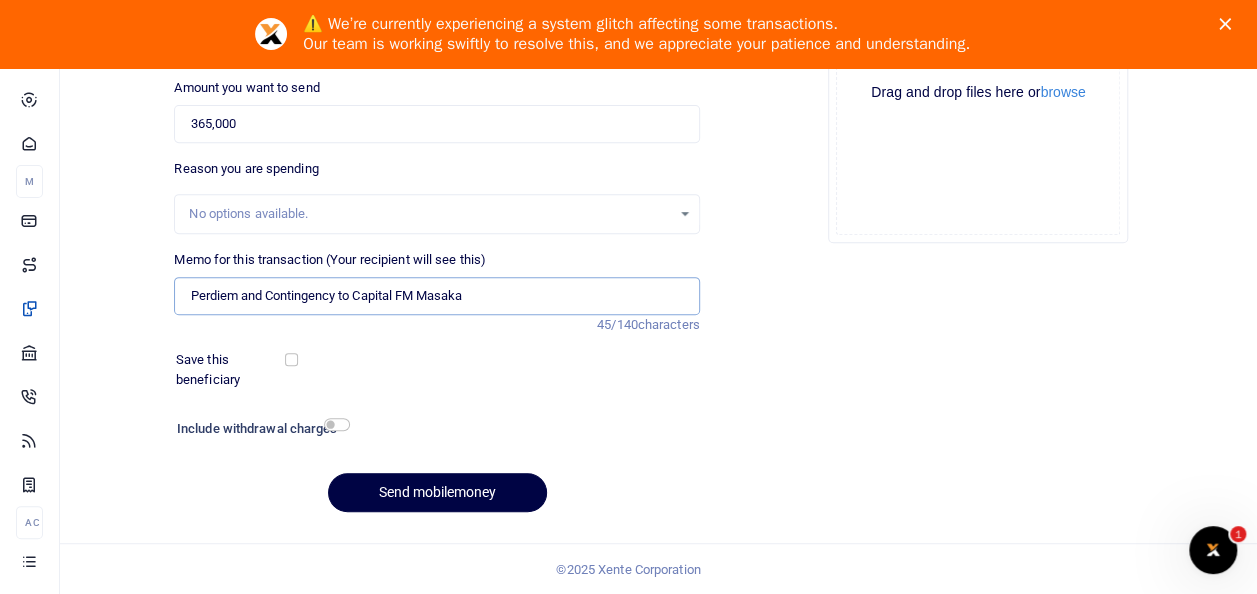 type on "Perdiem and Contingency to Capital FM Masaka" 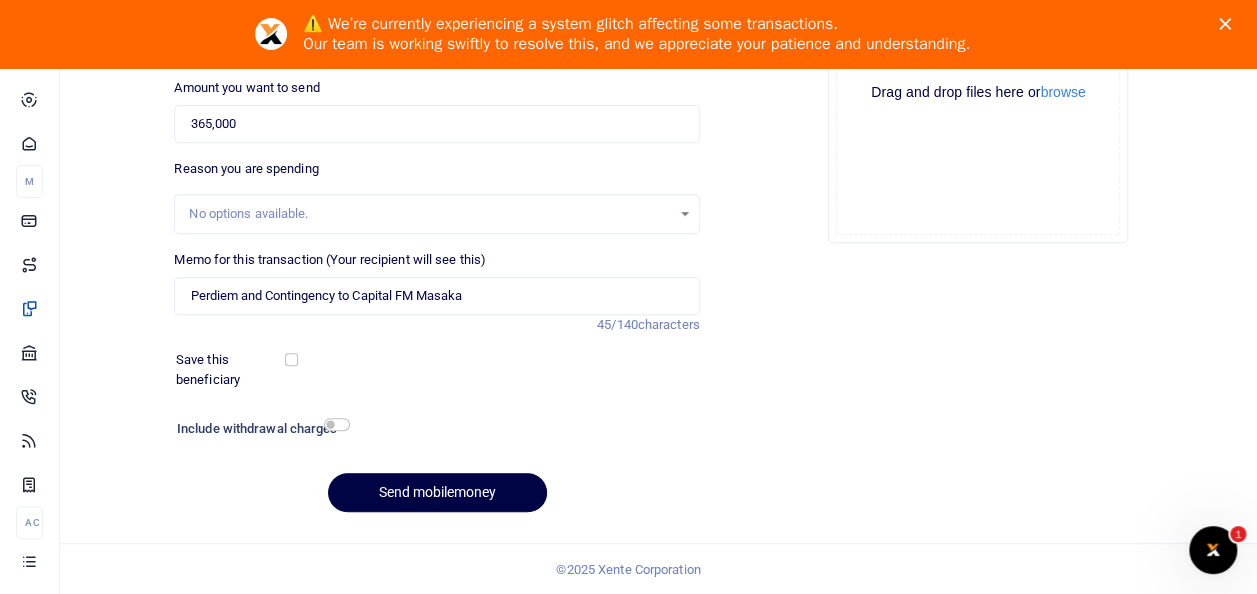 click on "Save this beneficiary" at bounding box center (425, 369) 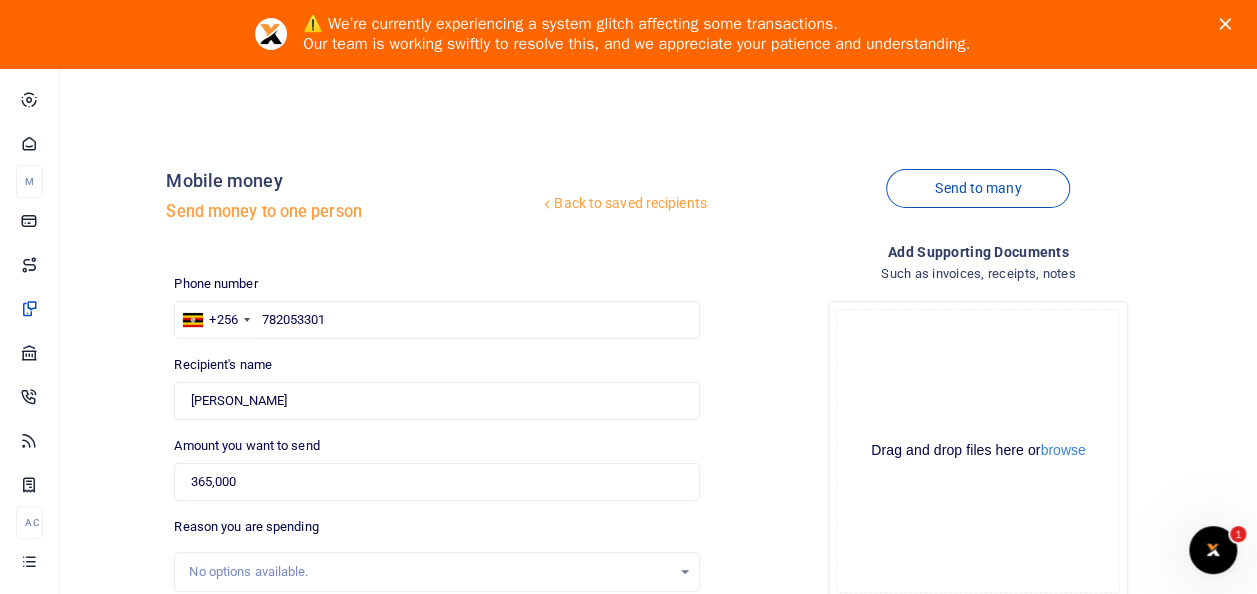 scroll, scrollTop: 300, scrollLeft: 0, axis: vertical 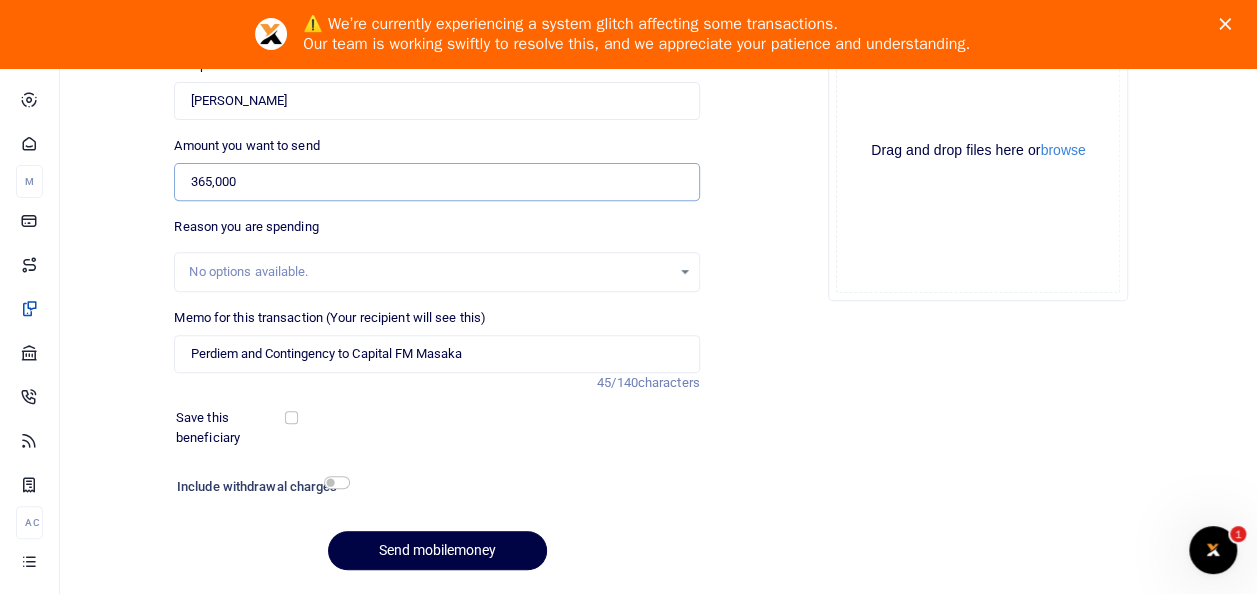 click on "365,000" at bounding box center [436, 182] 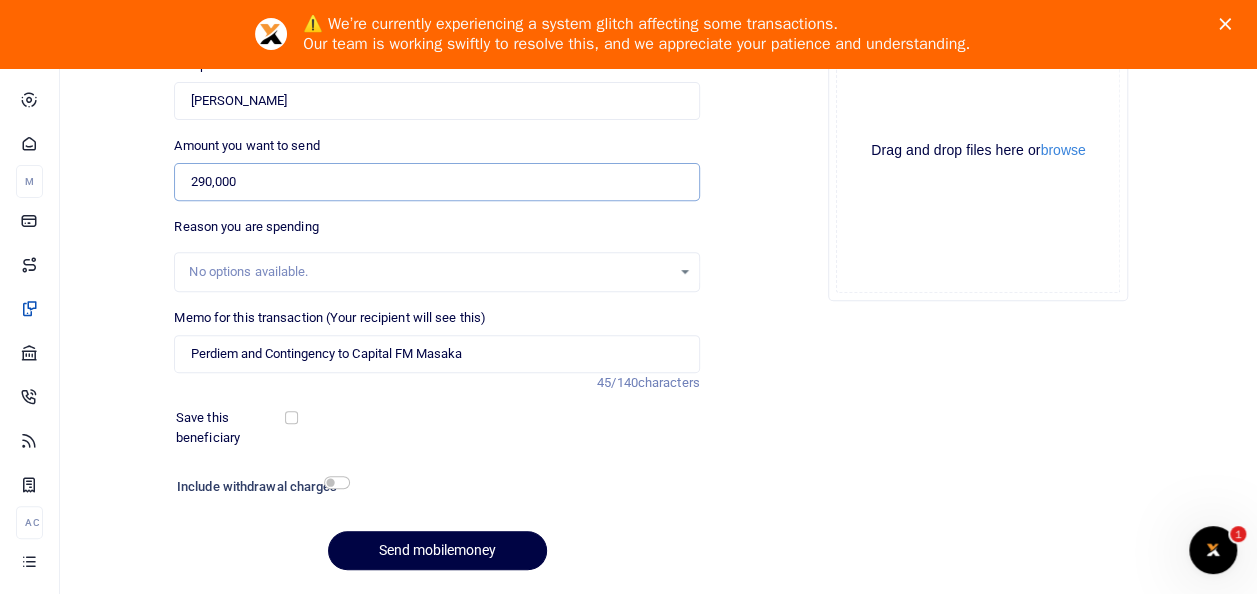 type on "290,000" 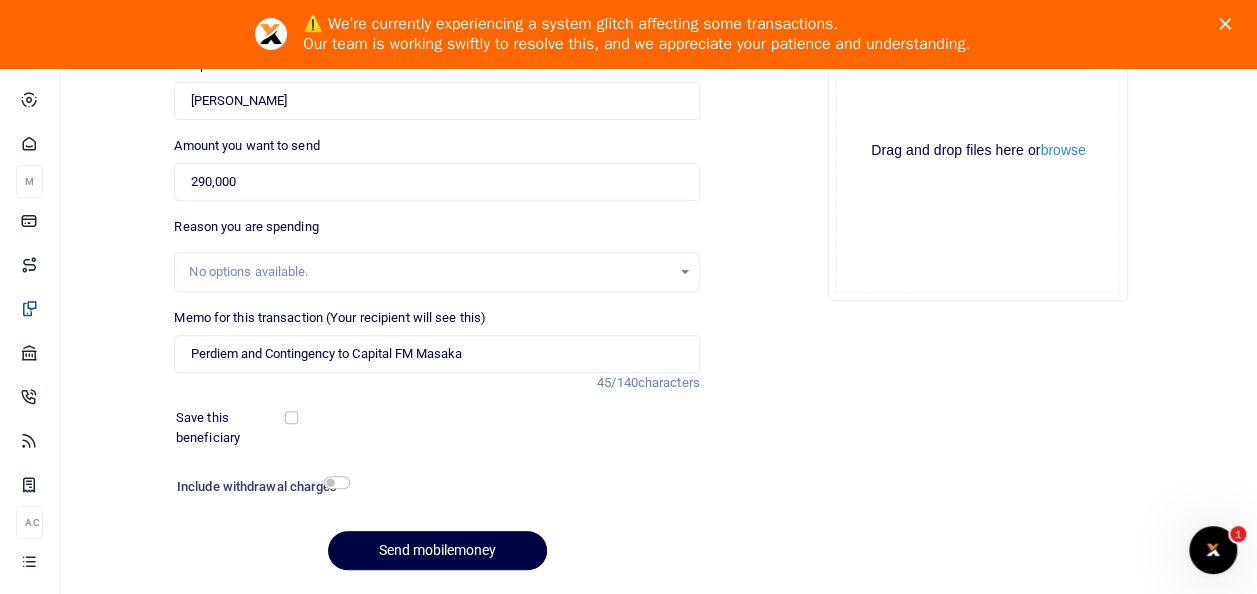 click on "No options available." at bounding box center (429, 272) 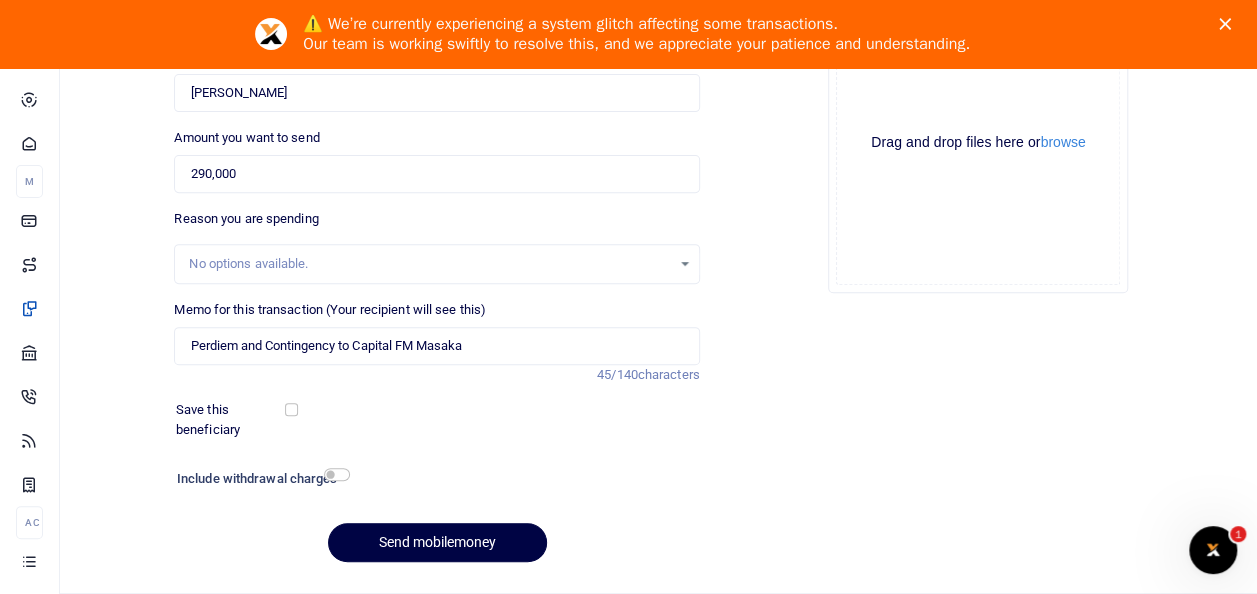 scroll, scrollTop: 358, scrollLeft: 0, axis: vertical 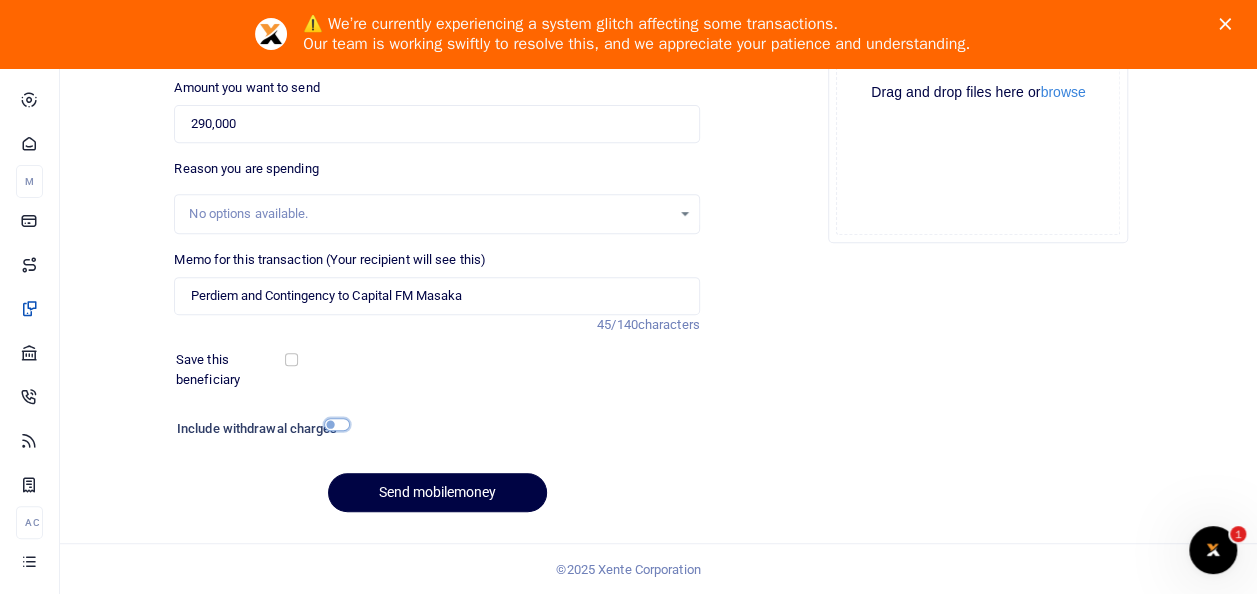click at bounding box center [337, 424] 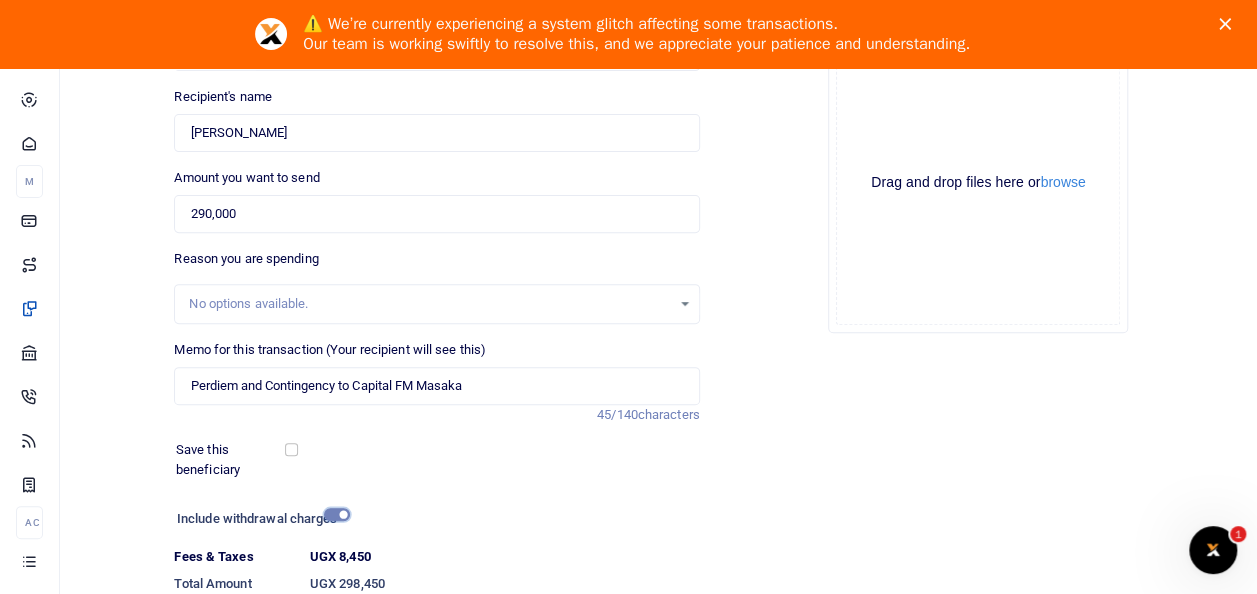 scroll, scrollTop: 358, scrollLeft: 0, axis: vertical 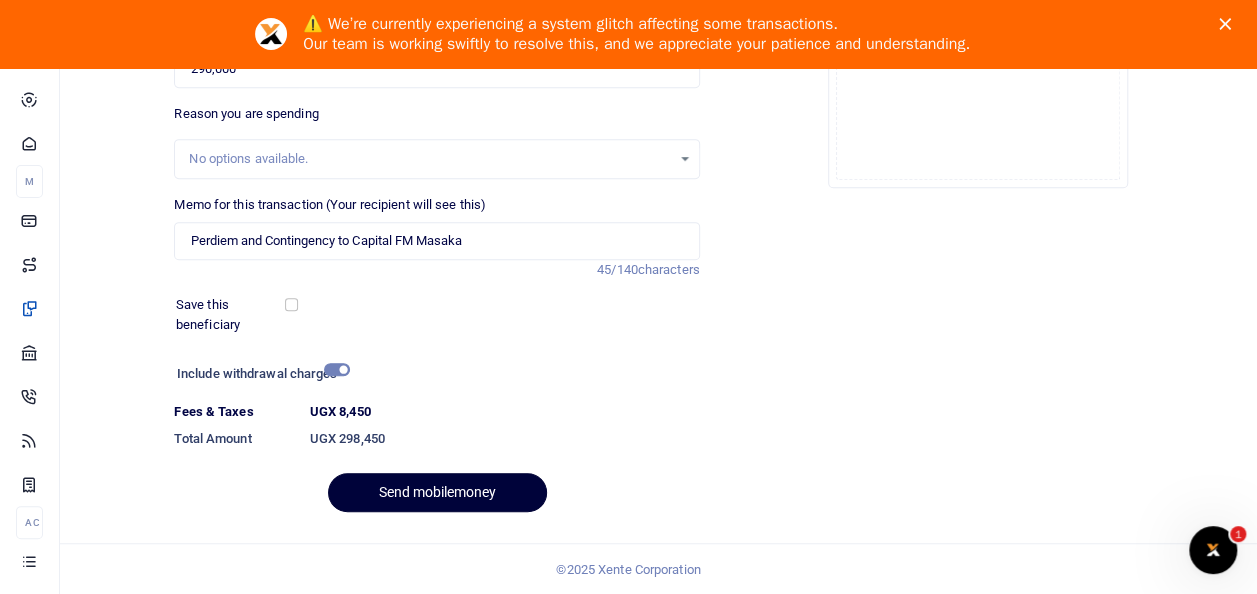 click on "Send mobilemoney" at bounding box center (437, 492) 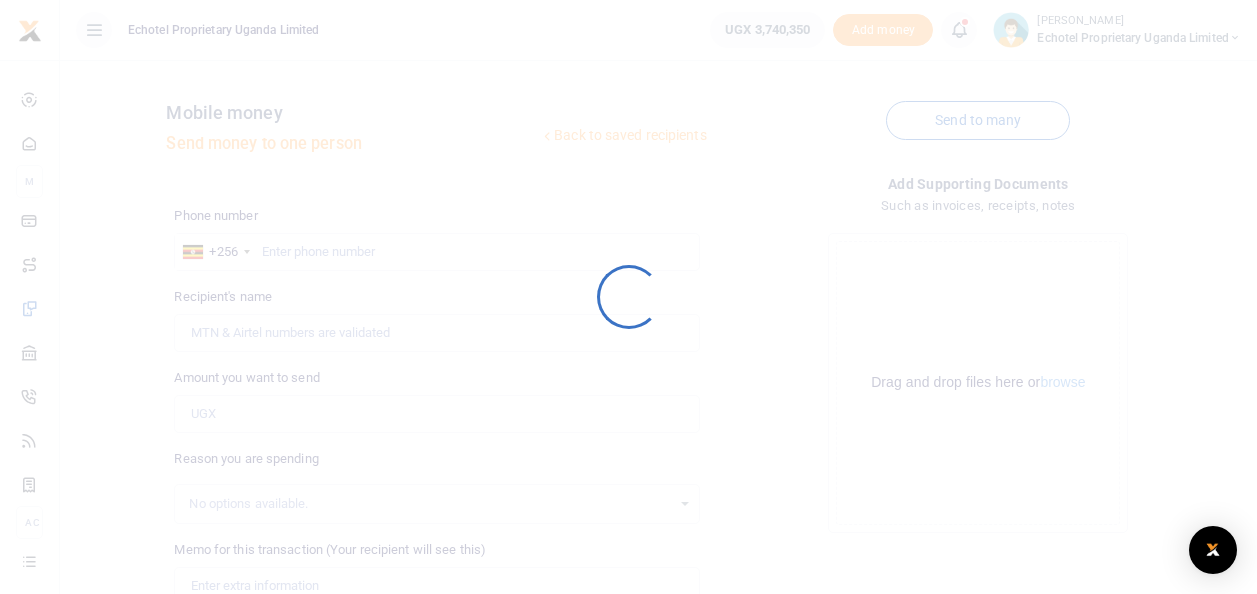 scroll, scrollTop: 290, scrollLeft: 0, axis: vertical 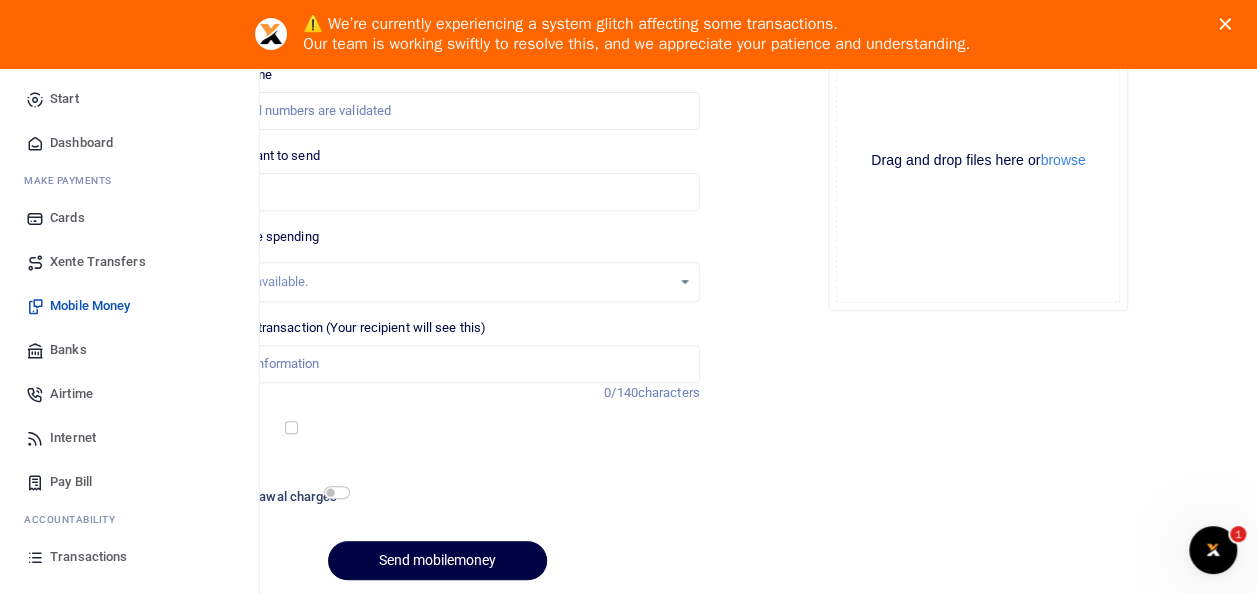 click on "Transactions" at bounding box center (88, 557) 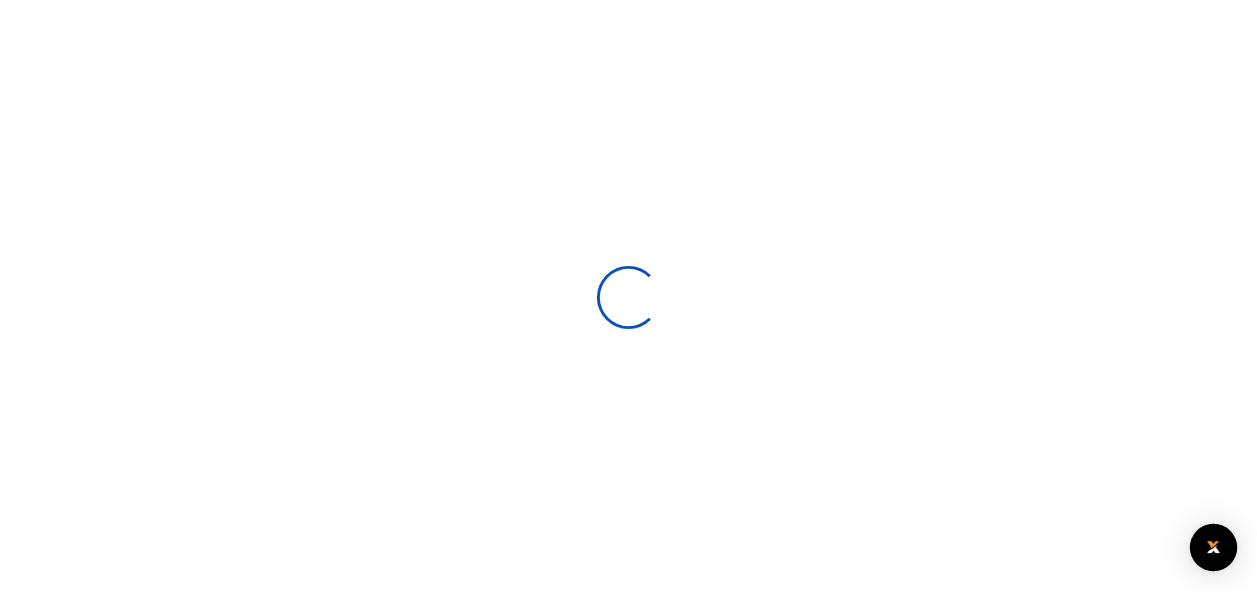 scroll, scrollTop: 0, scrollLeft: 0, axis: both 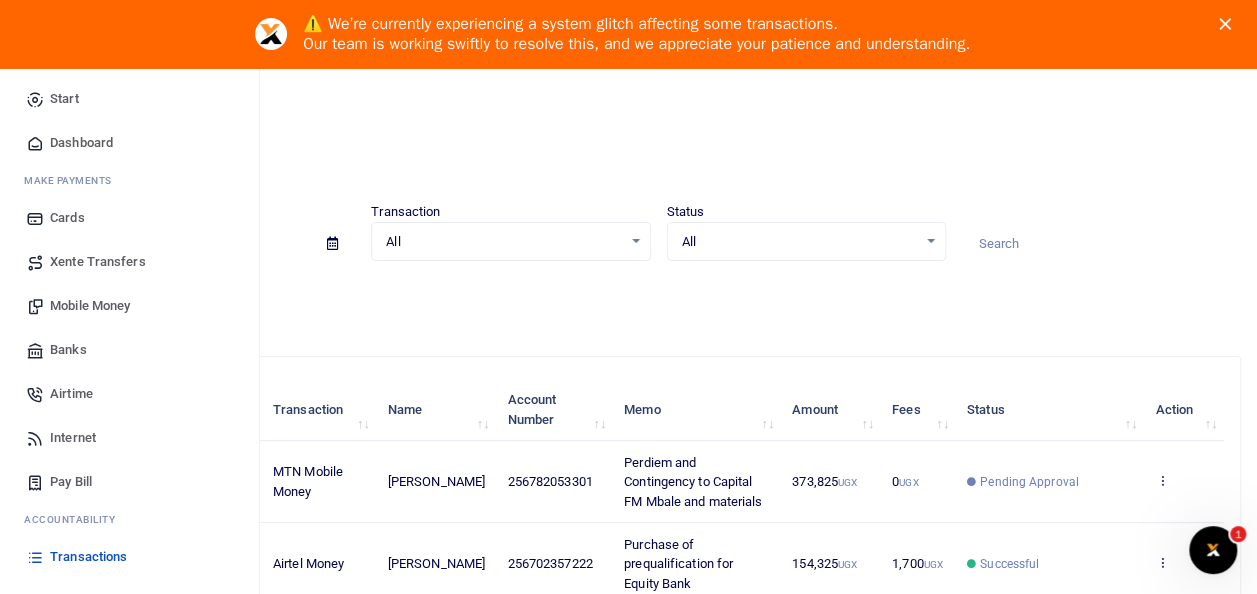 click on "Transactions" at bounding box center (88, 557) 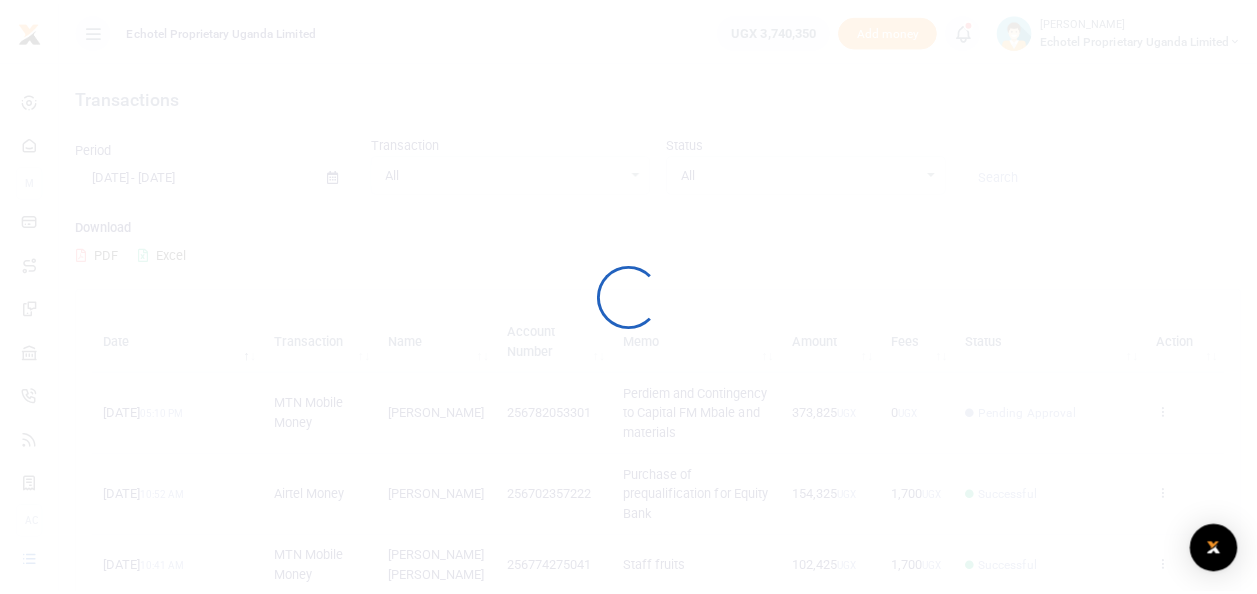 scroll, scrollTop: 0, scrollLeft: 0, axis: both 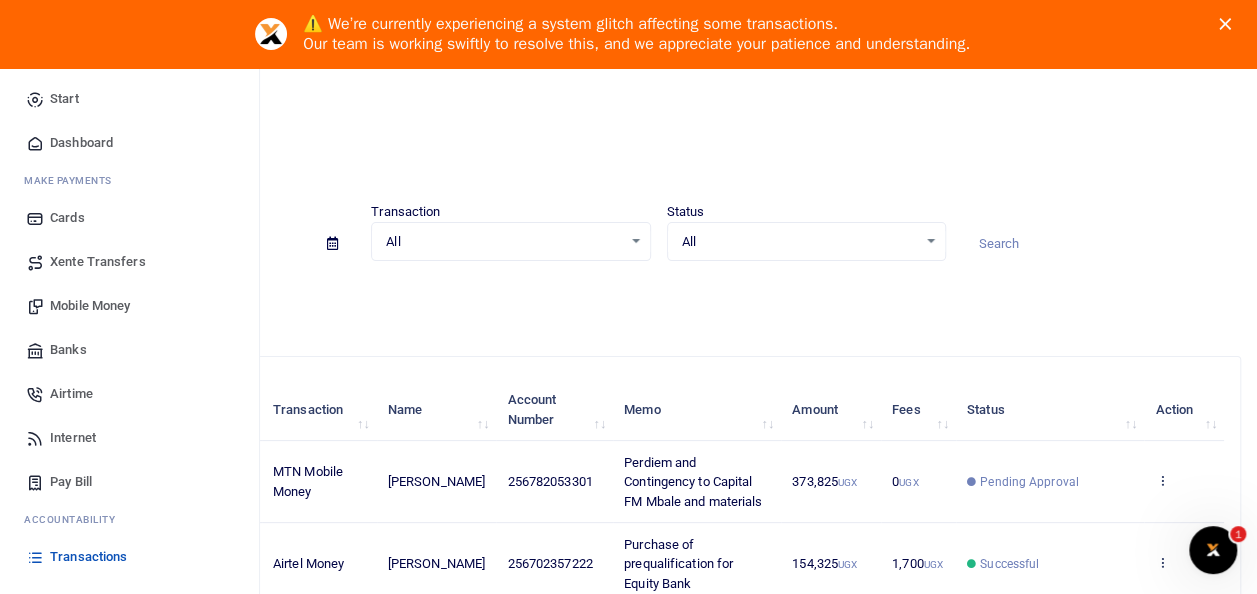 click on "Transactions" at bounding box center [88, 557] 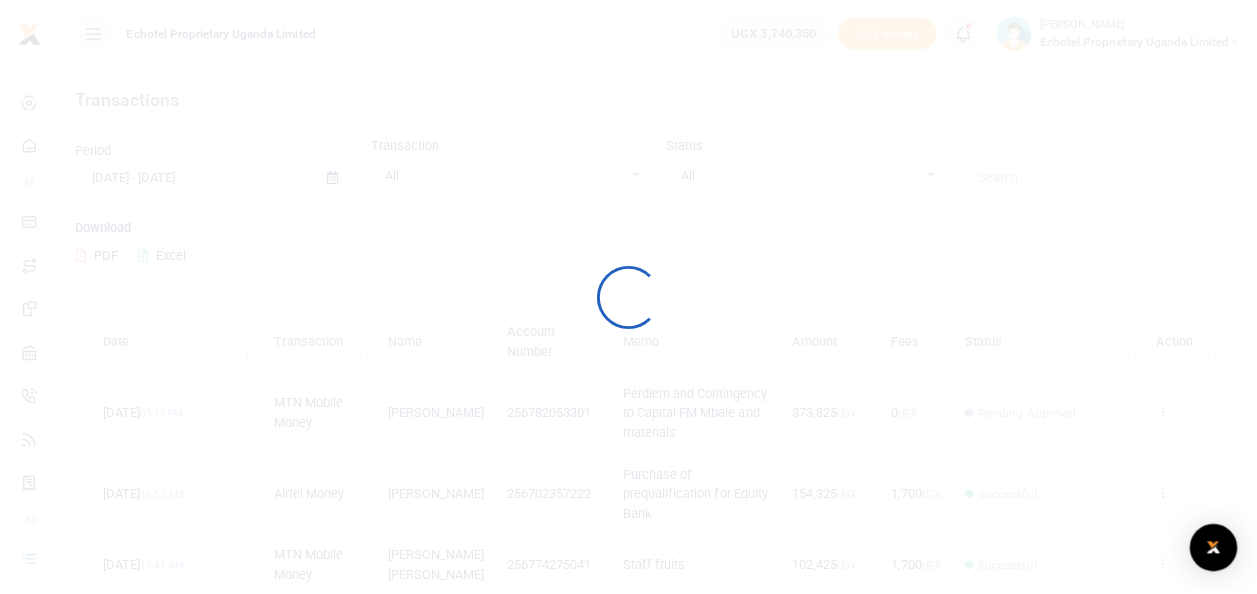 scroll, scrollTop: 0, scrollLeft: 0, axis: both 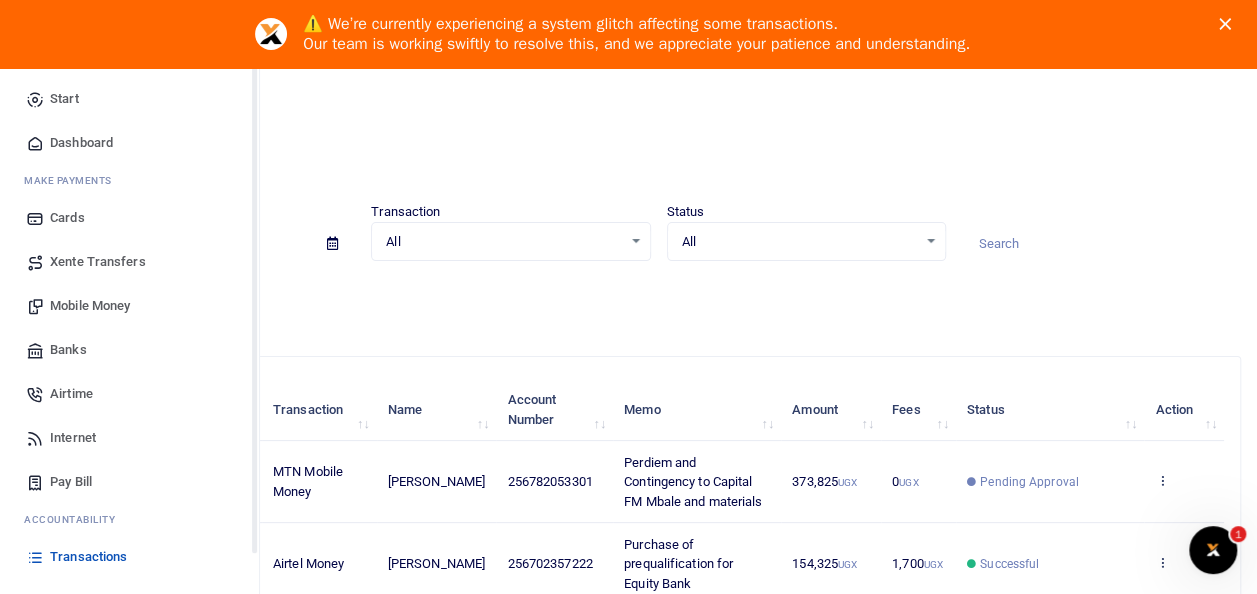 click on "Transactions" at bounding box center (88, 557) 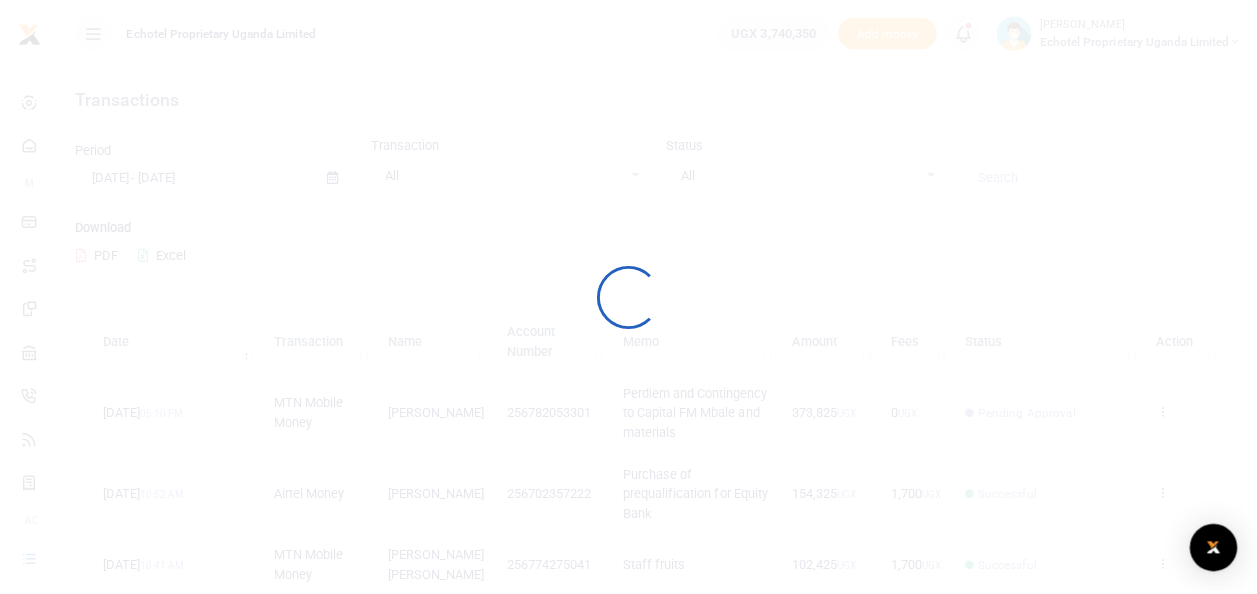 scroll, scrollTop: 0, scrollLeft: 0, axis: both 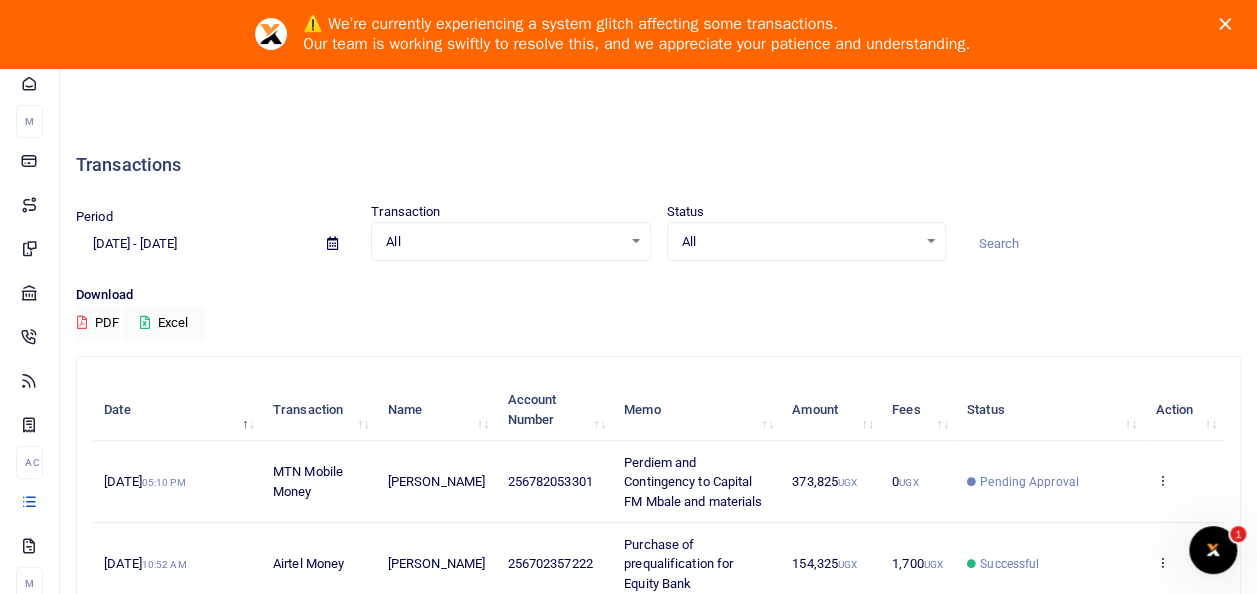 click on "Transactions" at bounding box center [0, 0] 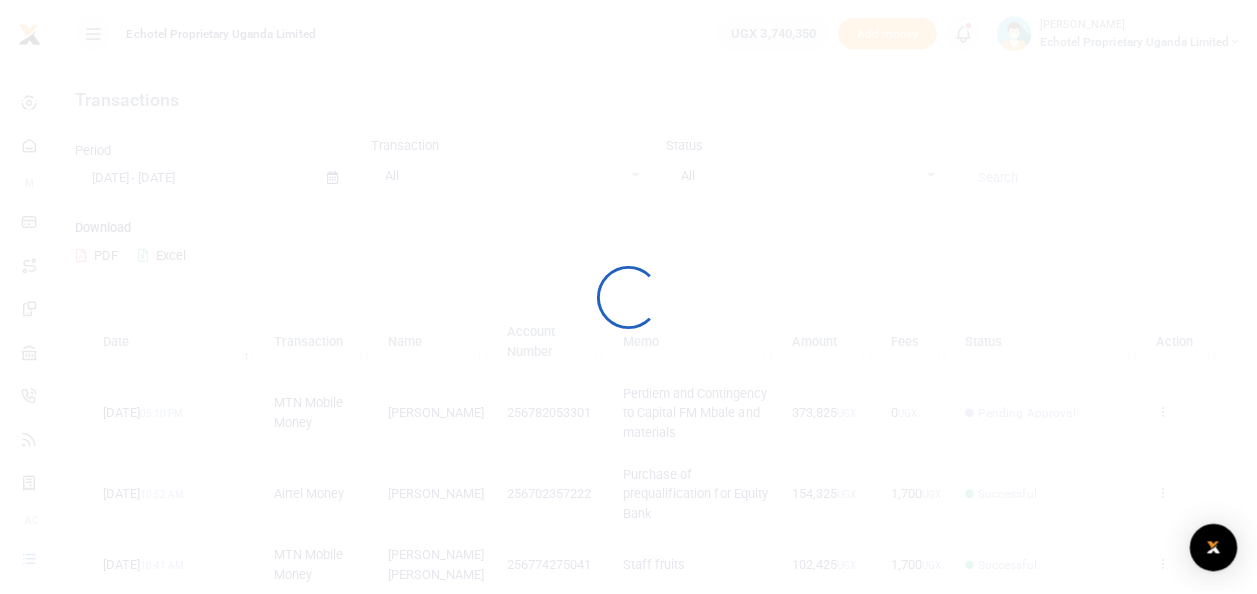 scroll, scrollTop: 0, scrollLeft: 0, axis: both 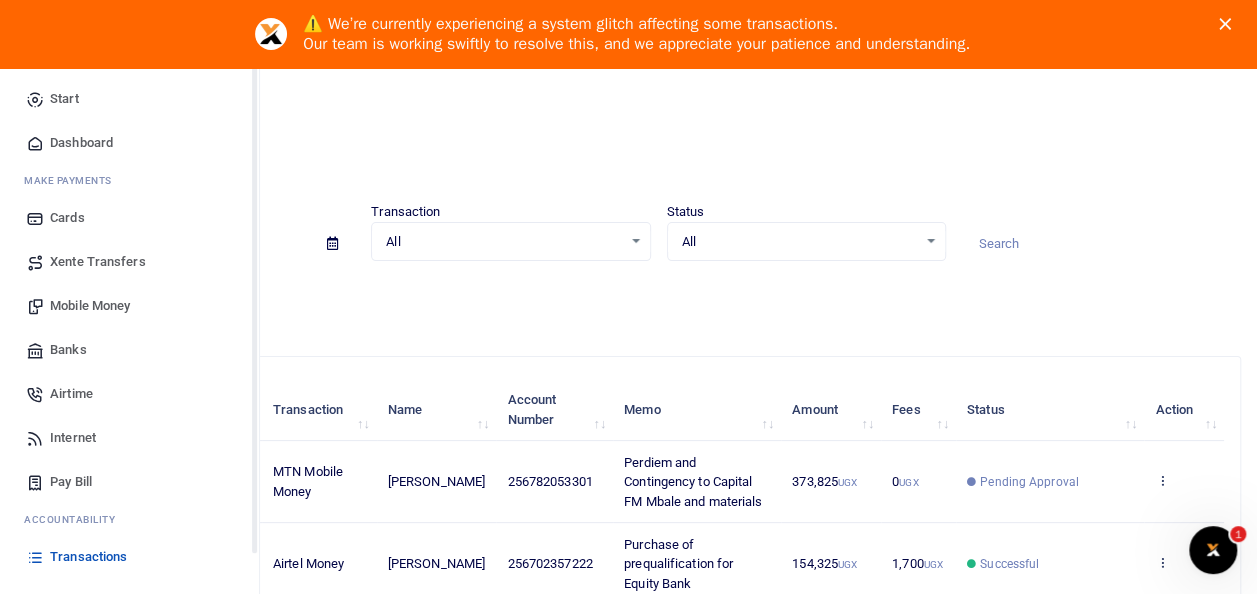 click on "Transactions" at bounding box center (88, 557) 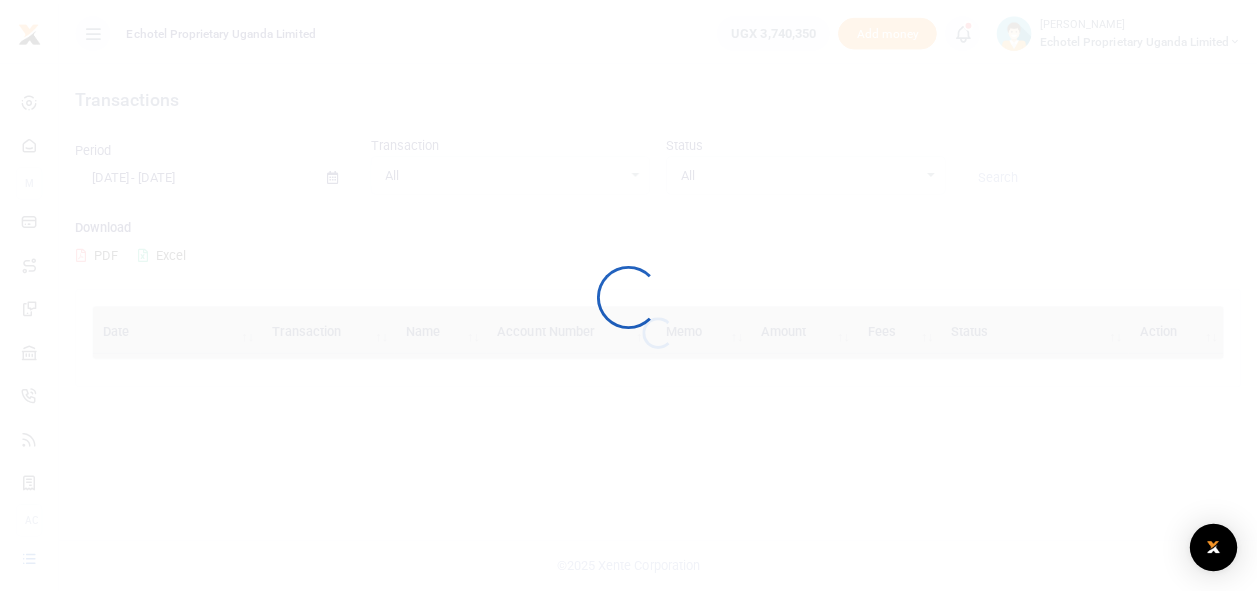 scroll, scrollTop: 0, scrollLeft: 0, axis: both 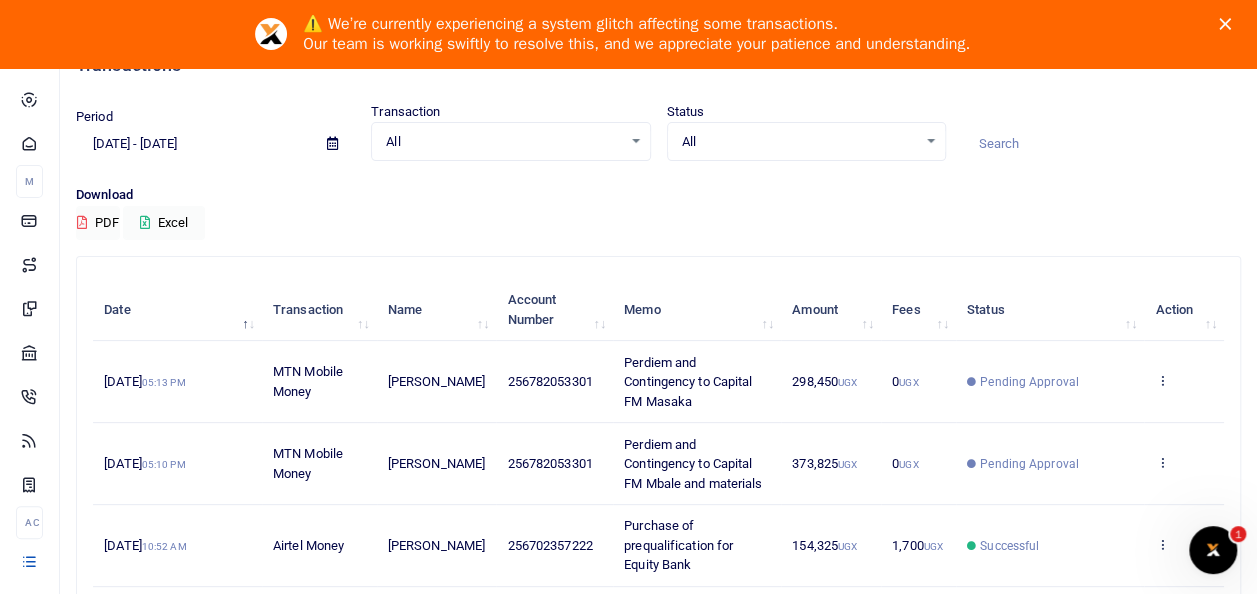 click at bounding box center (1101, 144) 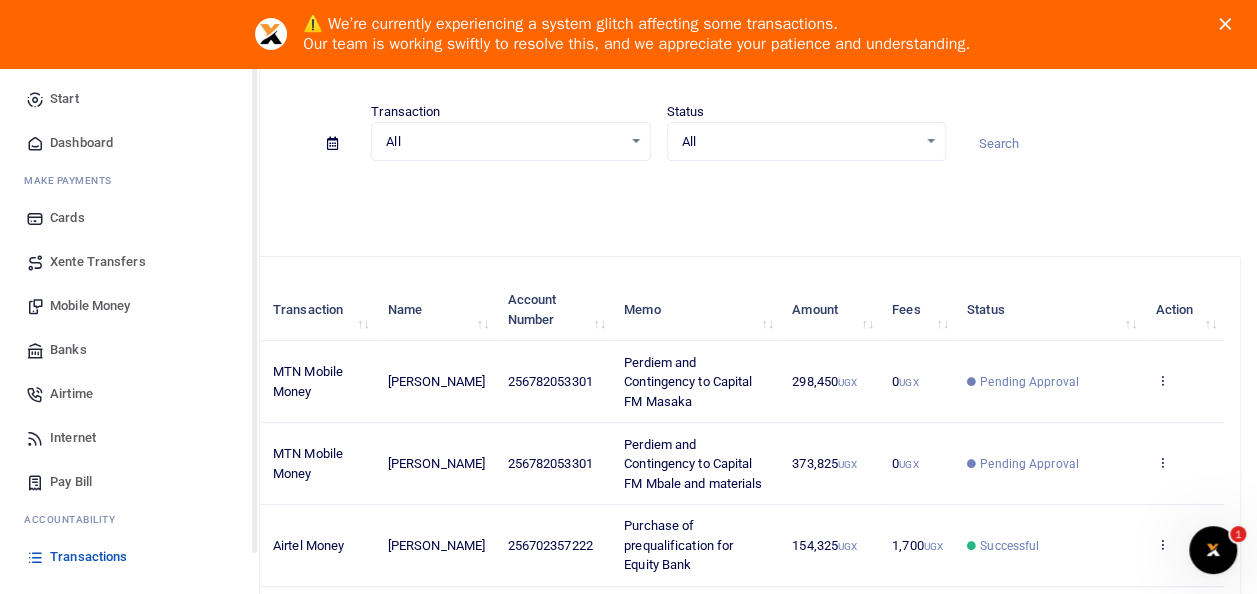 click on "Transactions" at bounding box center [88, 557] 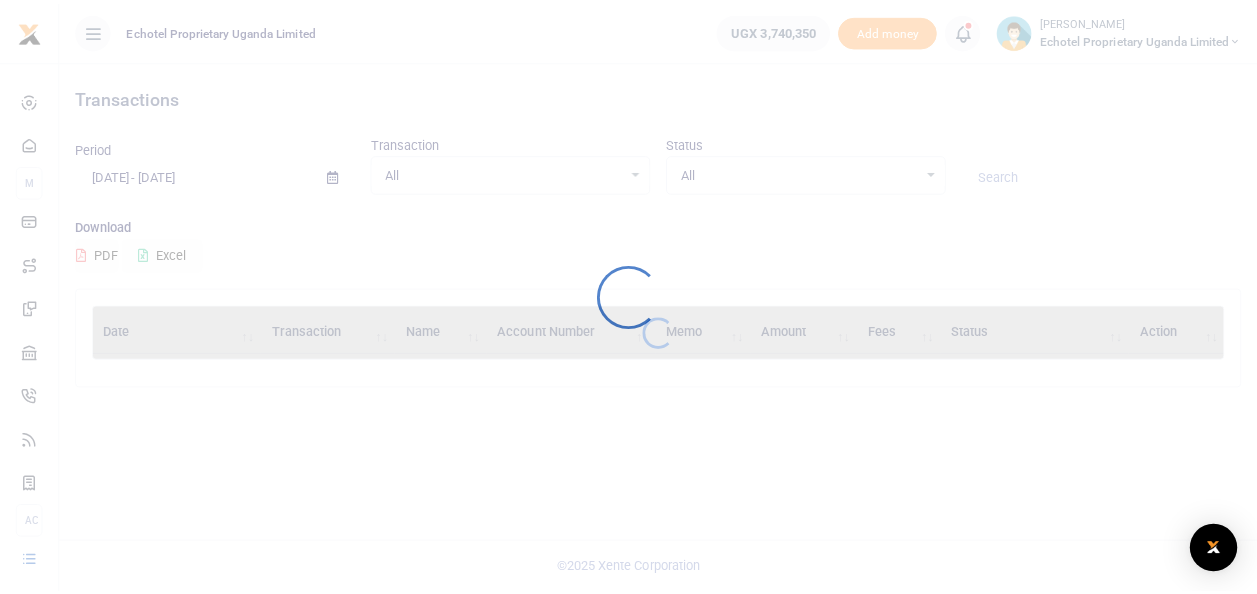 scroll, scrollTop: 0, scrollLeft: 0, axis: both 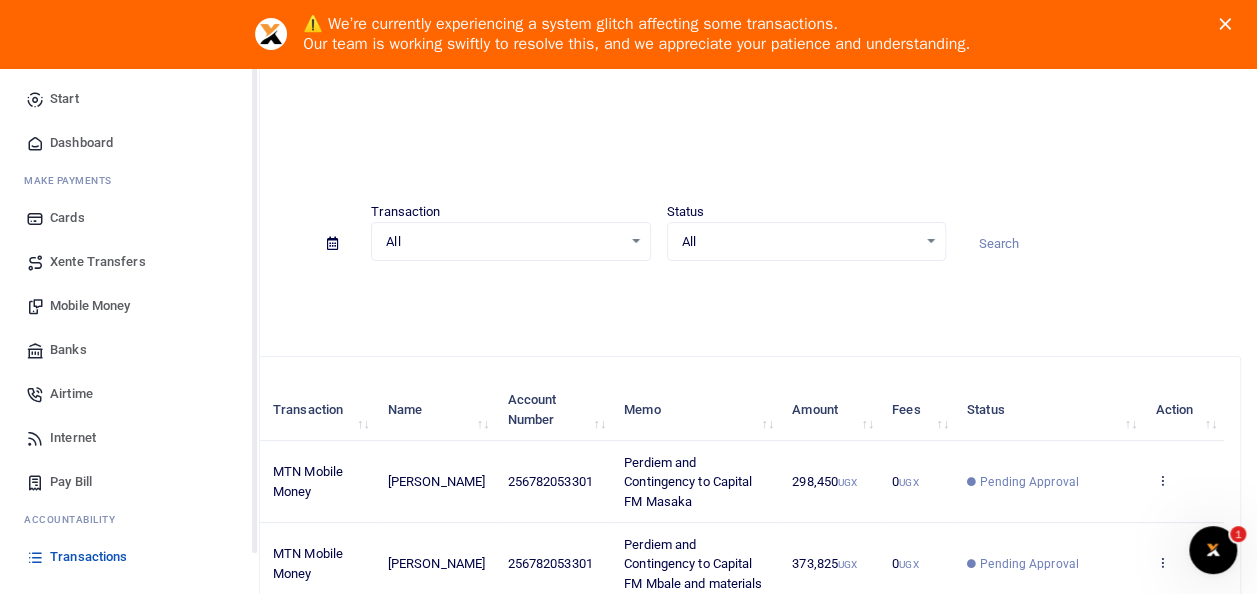 click on "Transactions" at bounding box center [129, 557] 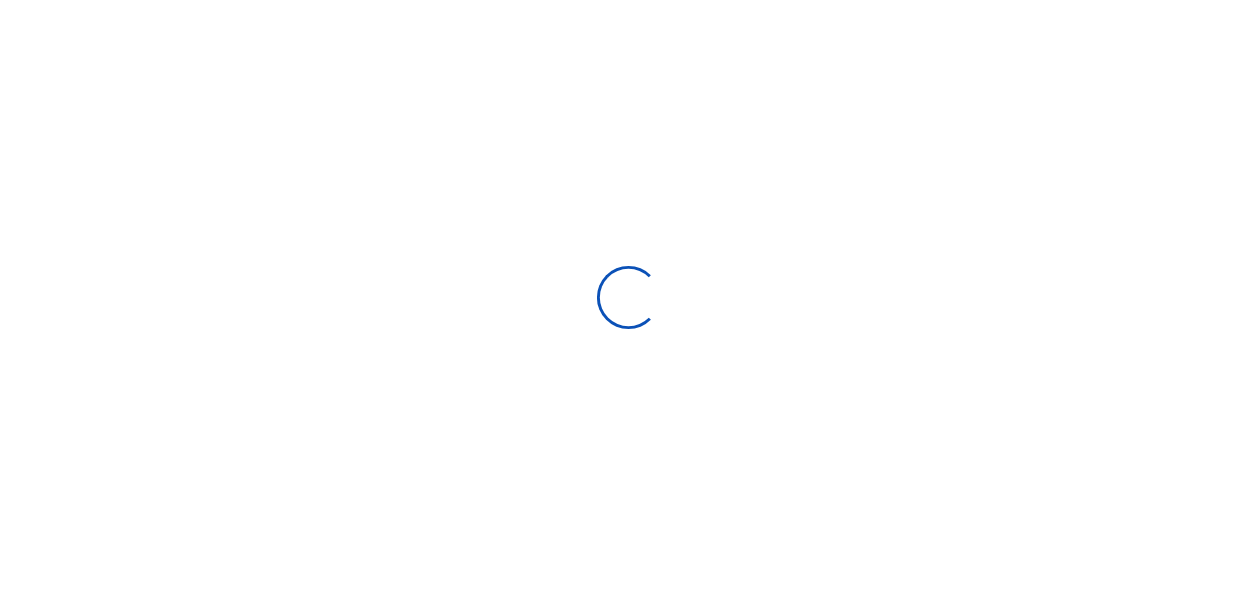 scroll, scrollTop: 0, scrollLeft: 0, axis: both 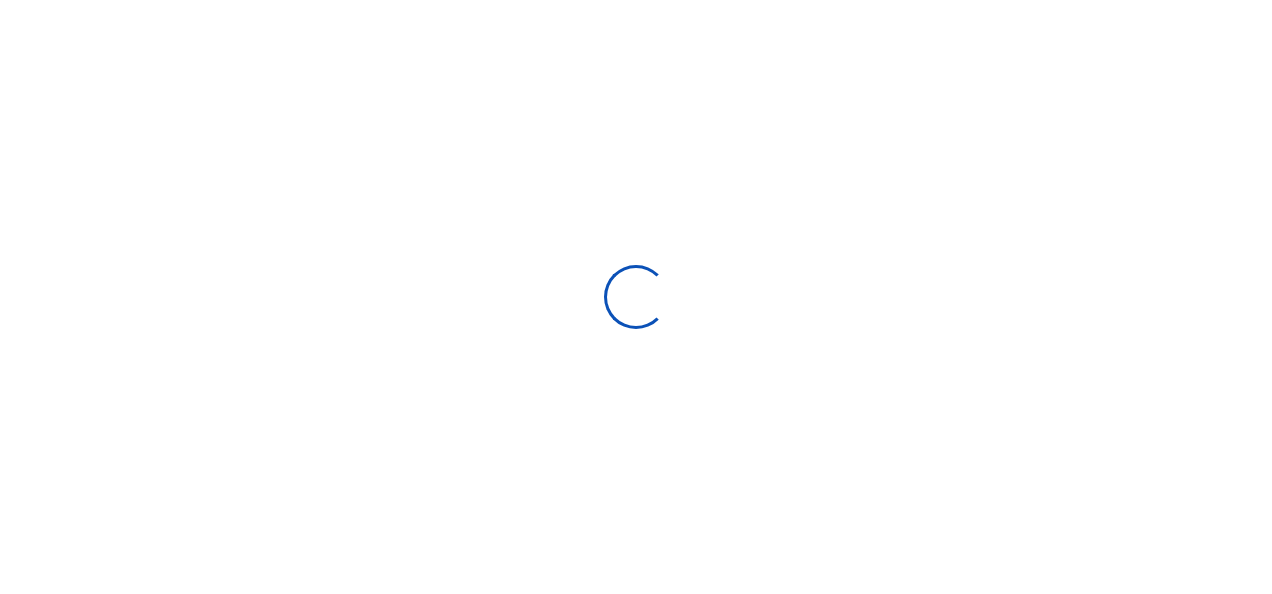 select 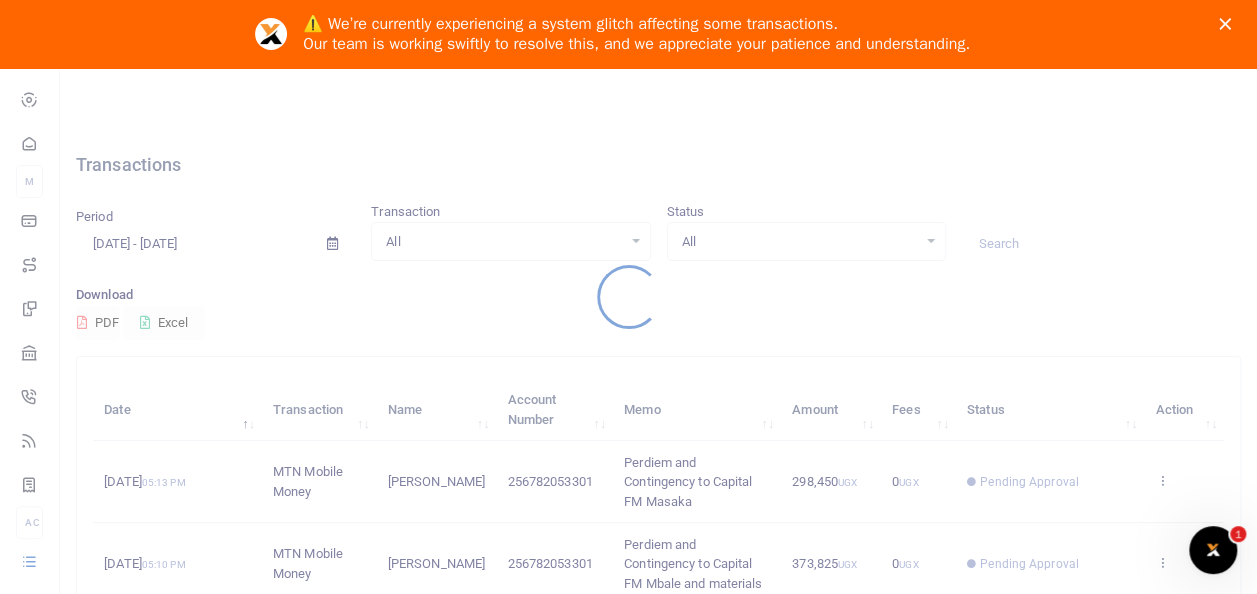 scroll, scrollTop: 0, scrollLeft: 0, axis: both 